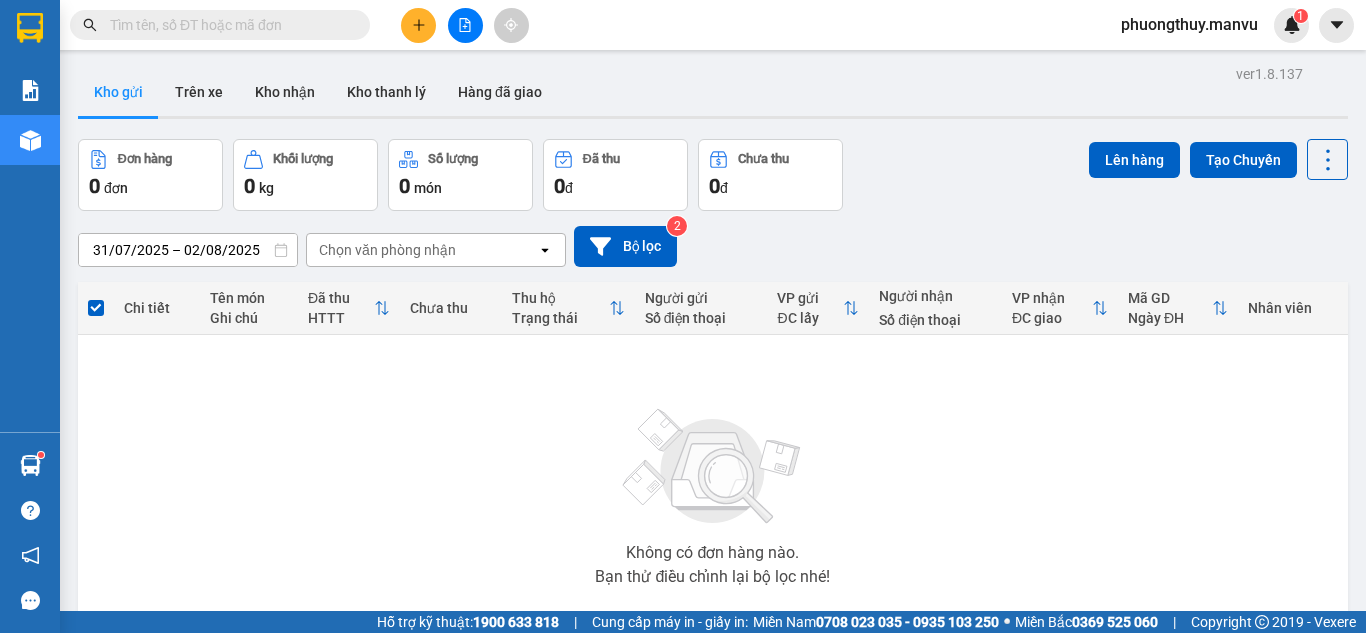 scroll, scrollTop: 0, scrollLeft: 0, axis: both 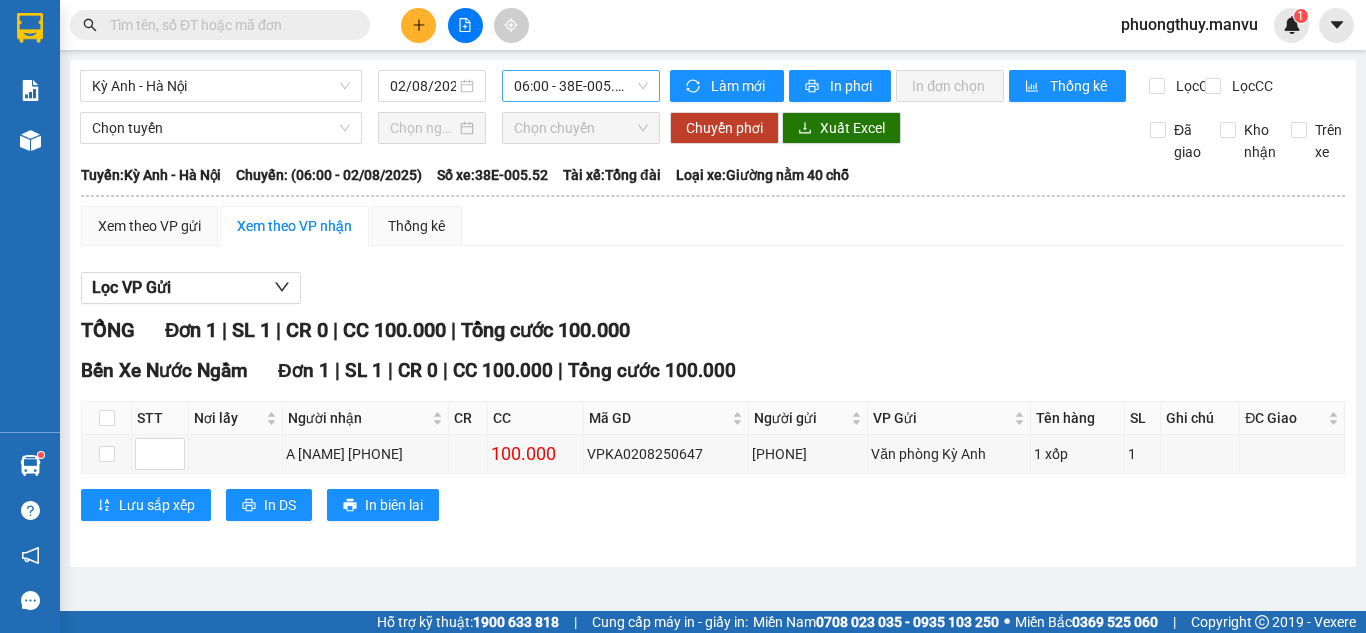 click on "06:00     - 38E-005.52" at bounding box center [581, 86] 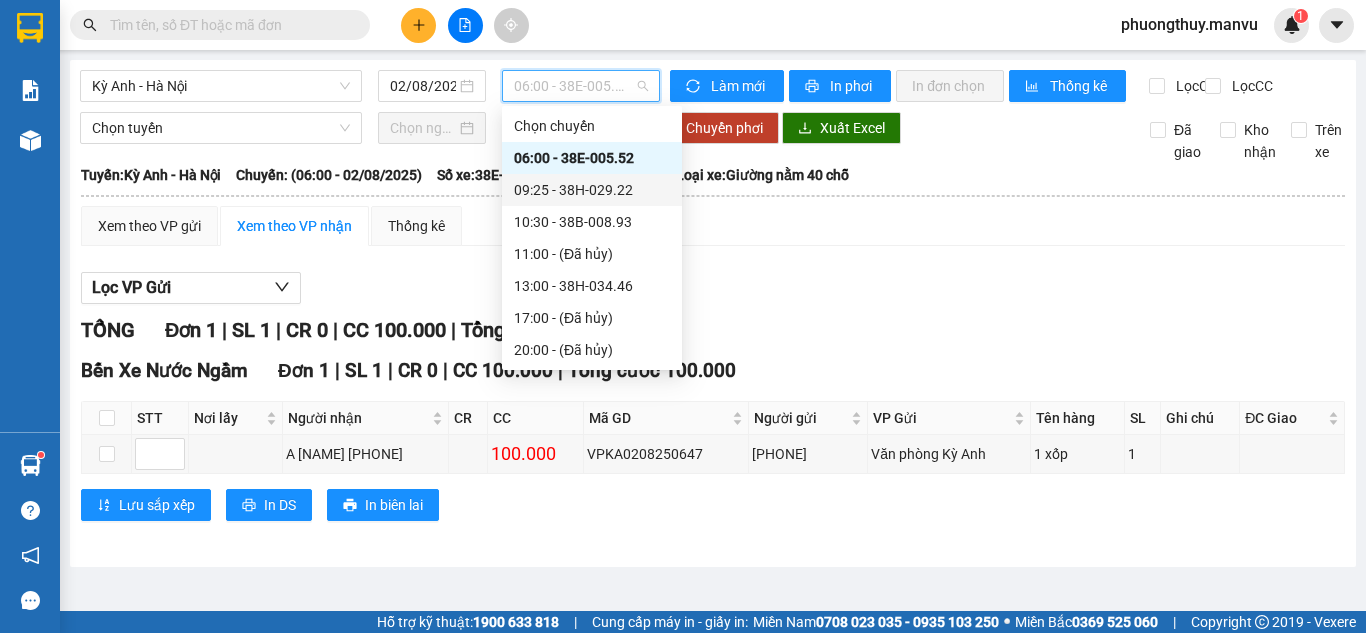 click on "09:25     - 38H-029.22" at bounding box center [592, 190] 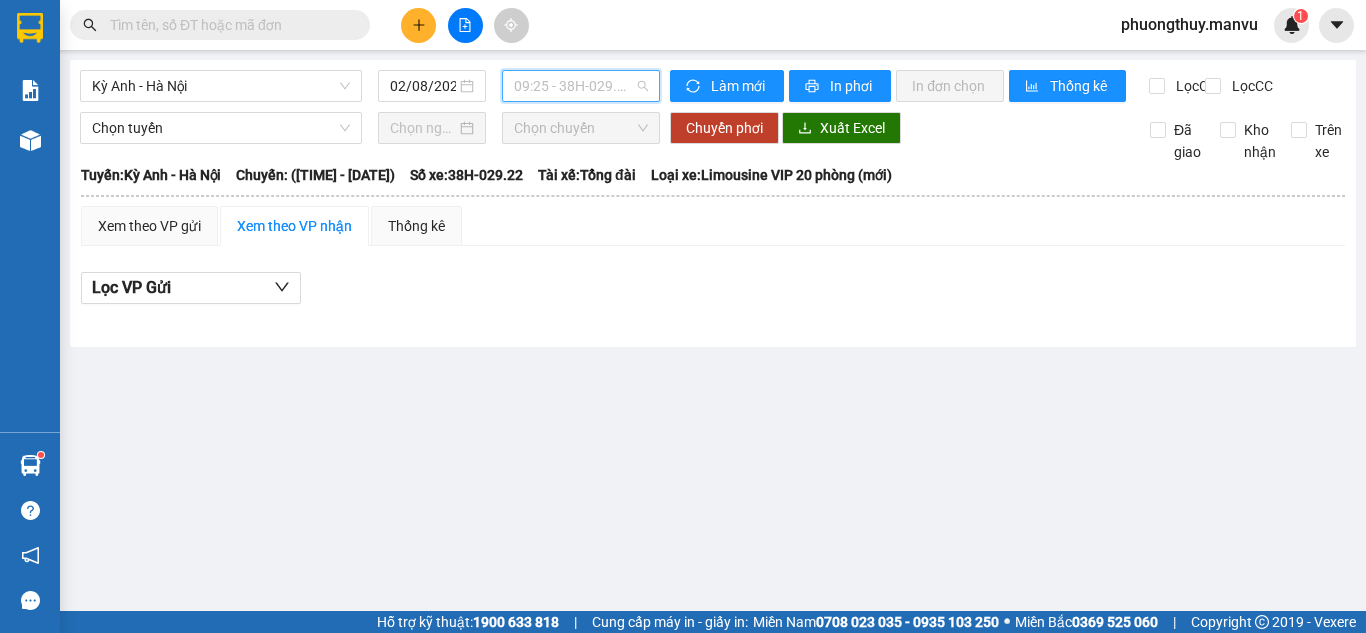 click on "09:25     - 38H-029.22" at bounding box center [581, 86] 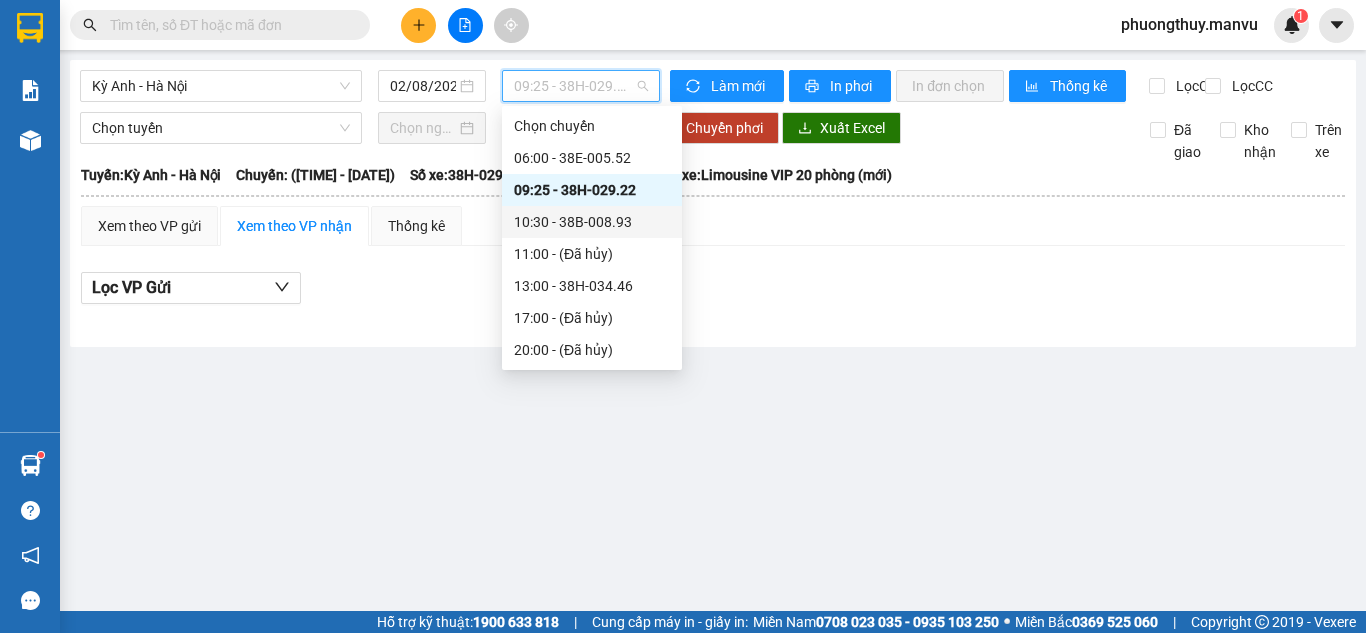 click on "[TIME]     - 38B-008.93" at bounding box center (592, 222) 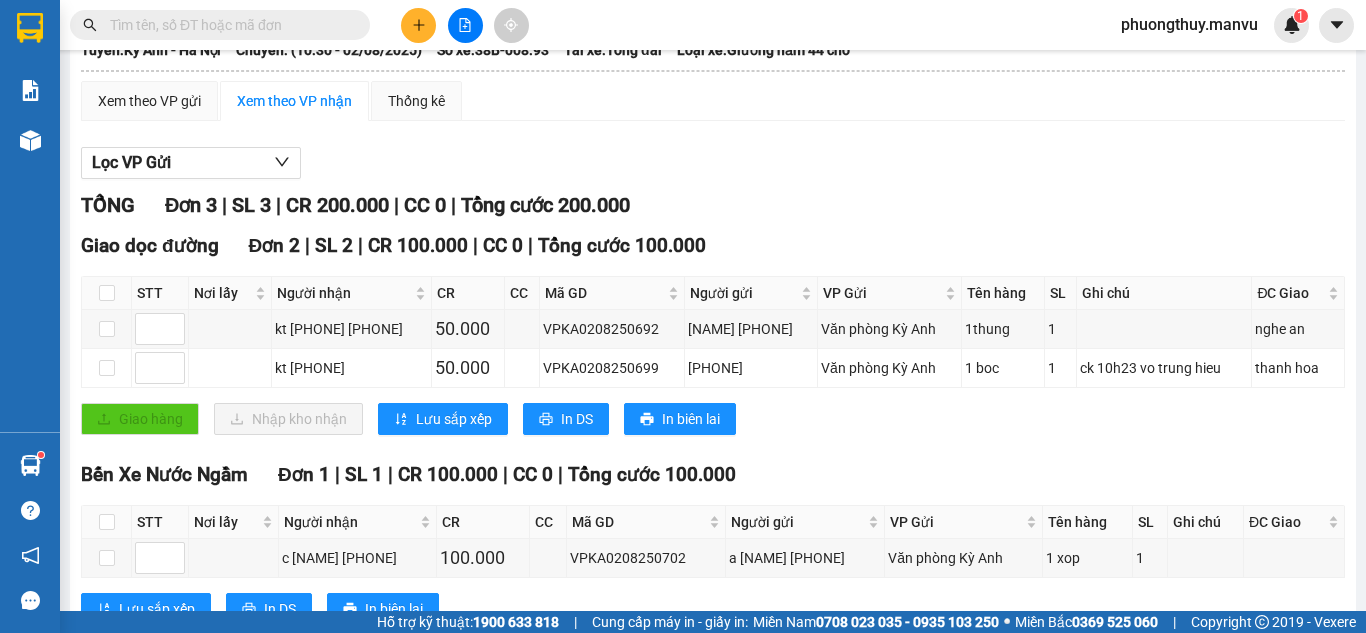 scroll, scrollTop: 0, scrollLeft: 0, axis: both 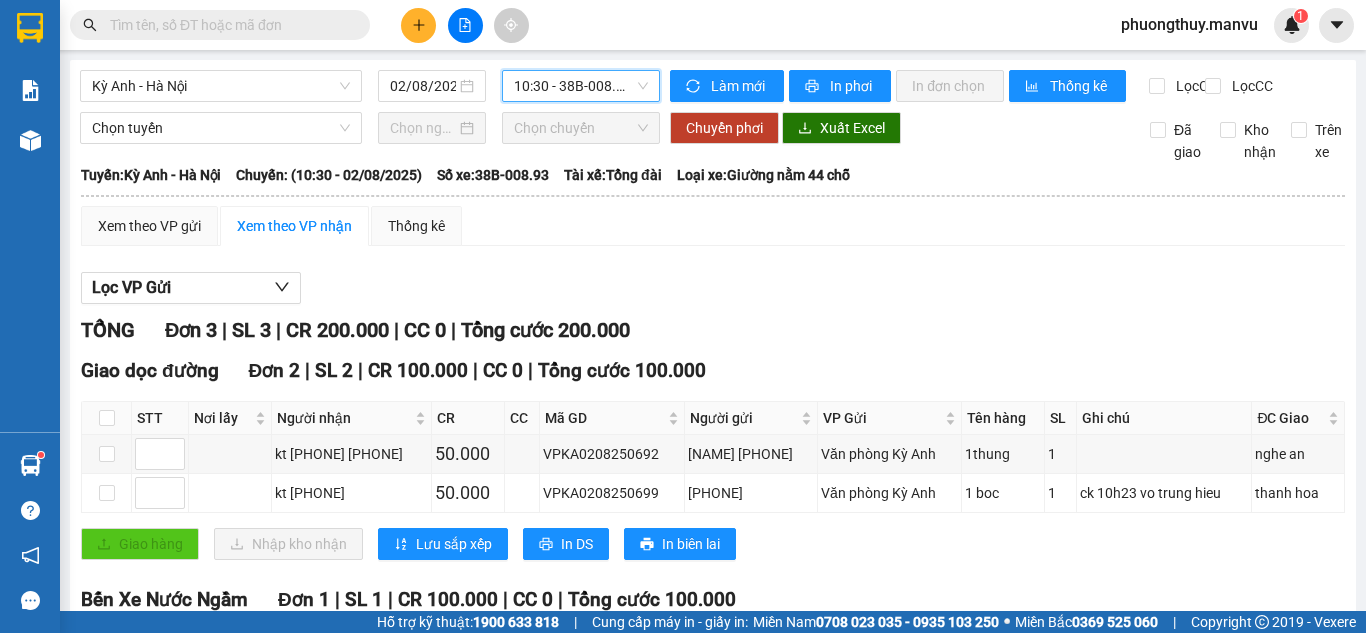 click on "[TIME]     - 38B-008.93" at bounding box center [581, 86] 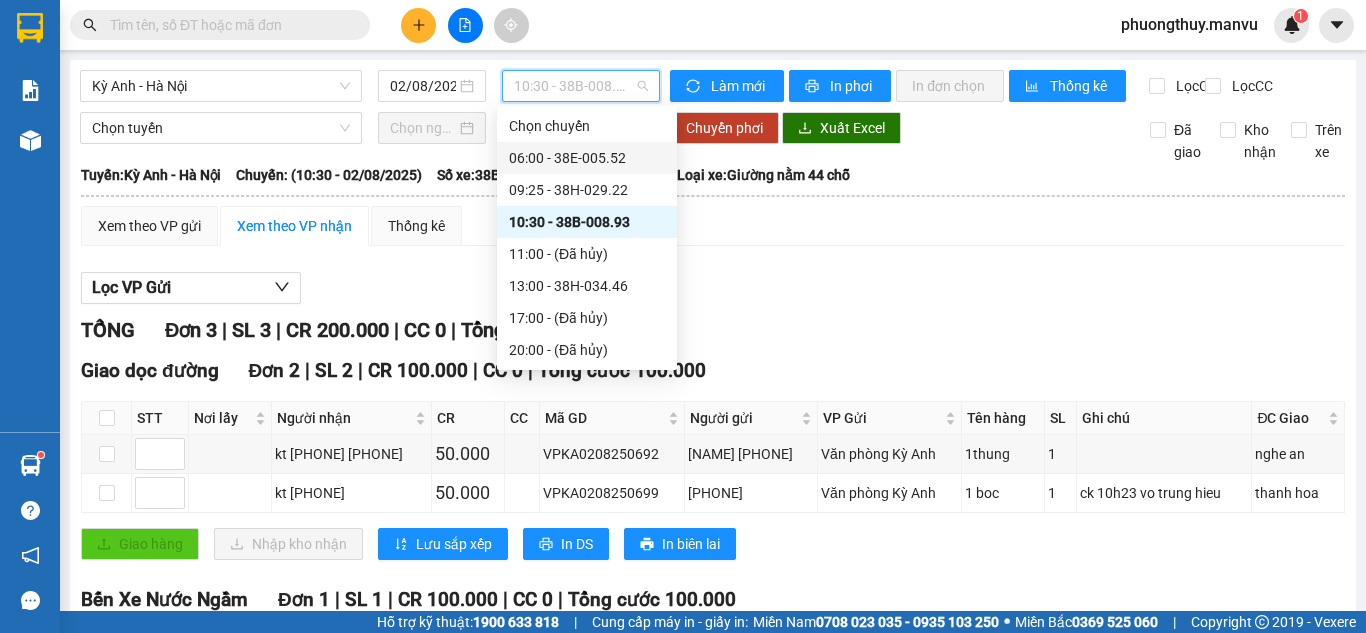 click on "06:00     - 38E-005.52" at bounding box center [587, 158] 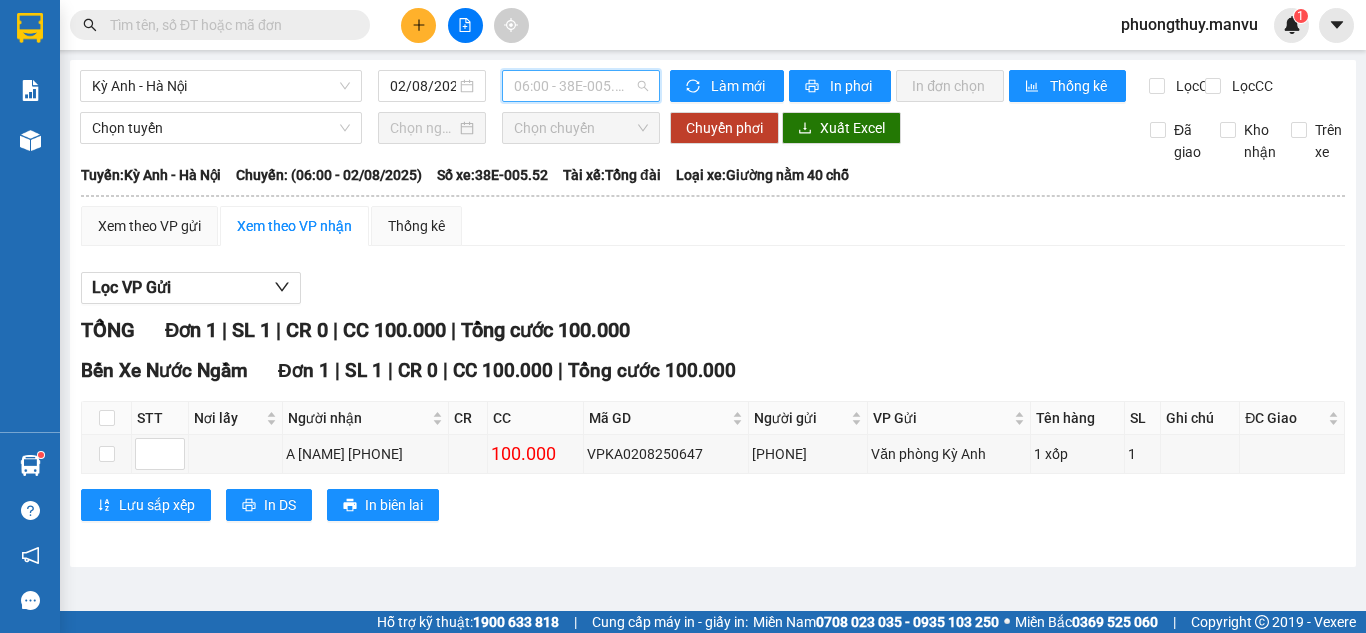 click on "06:00     - 38E-005.52" at bounding box center (581, 86) 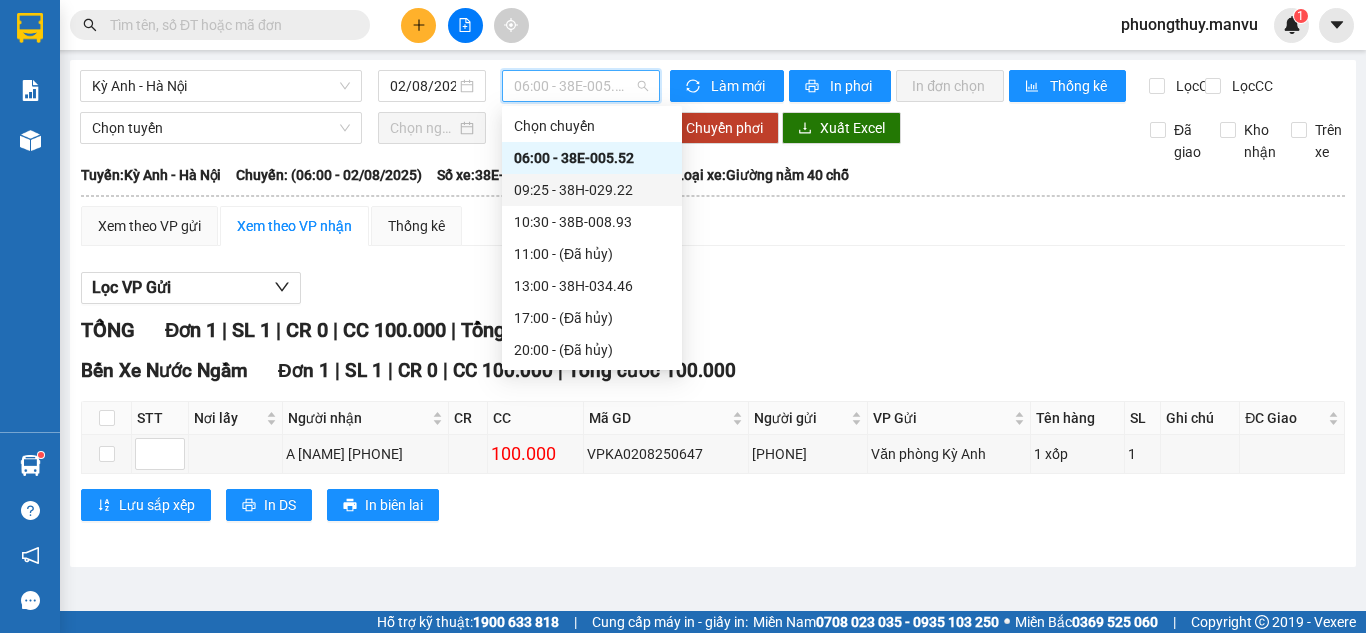 click on "09:25     - 38H-029.22" at bounding box center [592, 190] 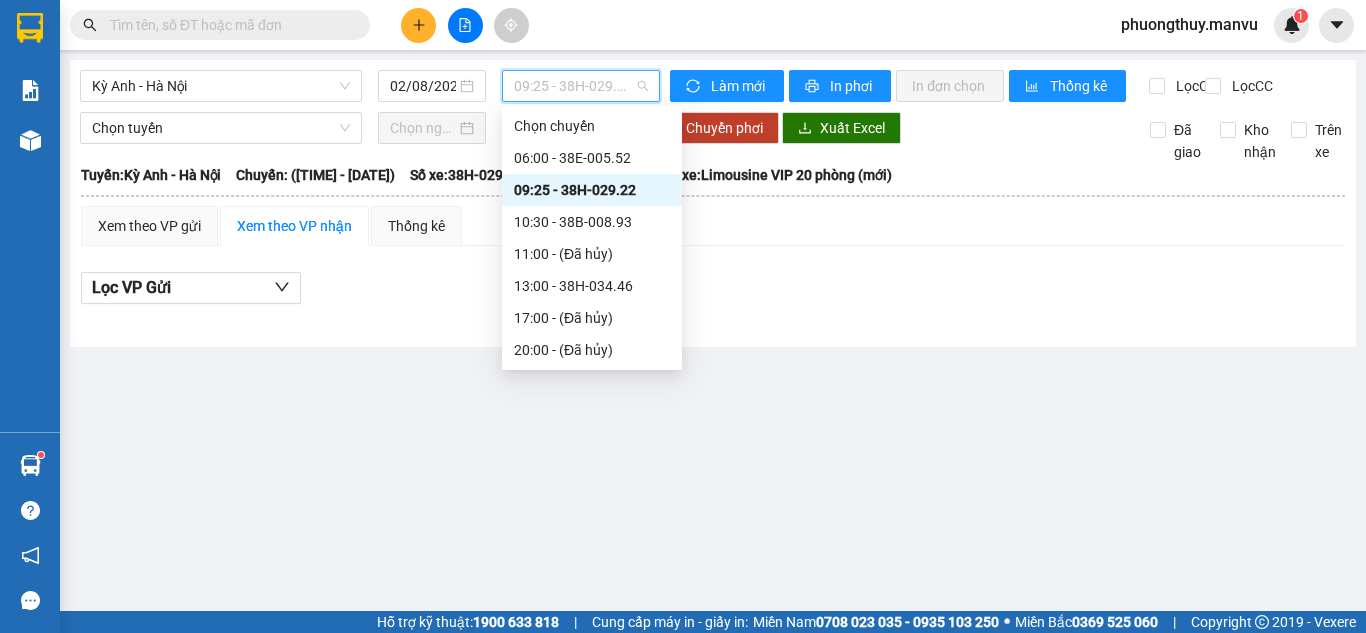 click on "09:25     - 38H-029.22" at bounding box center [581, 86] 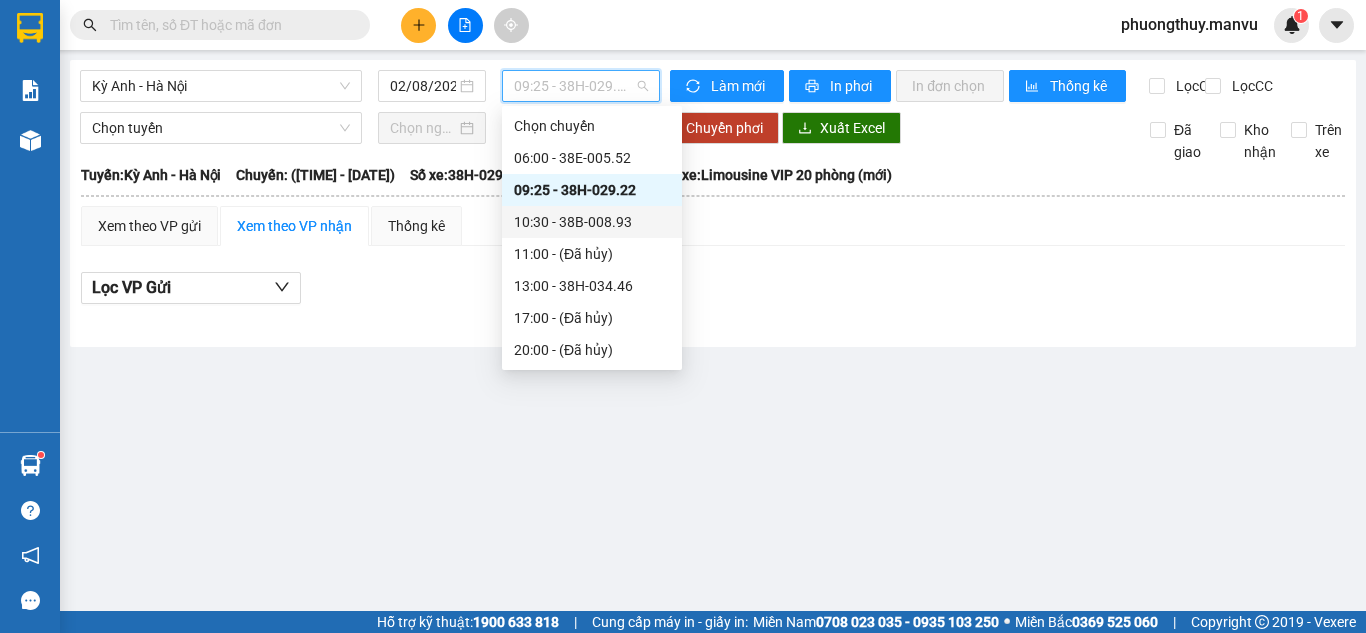 click on "[TIME]     - 38B-008.93" at bounding box center [592, 222] 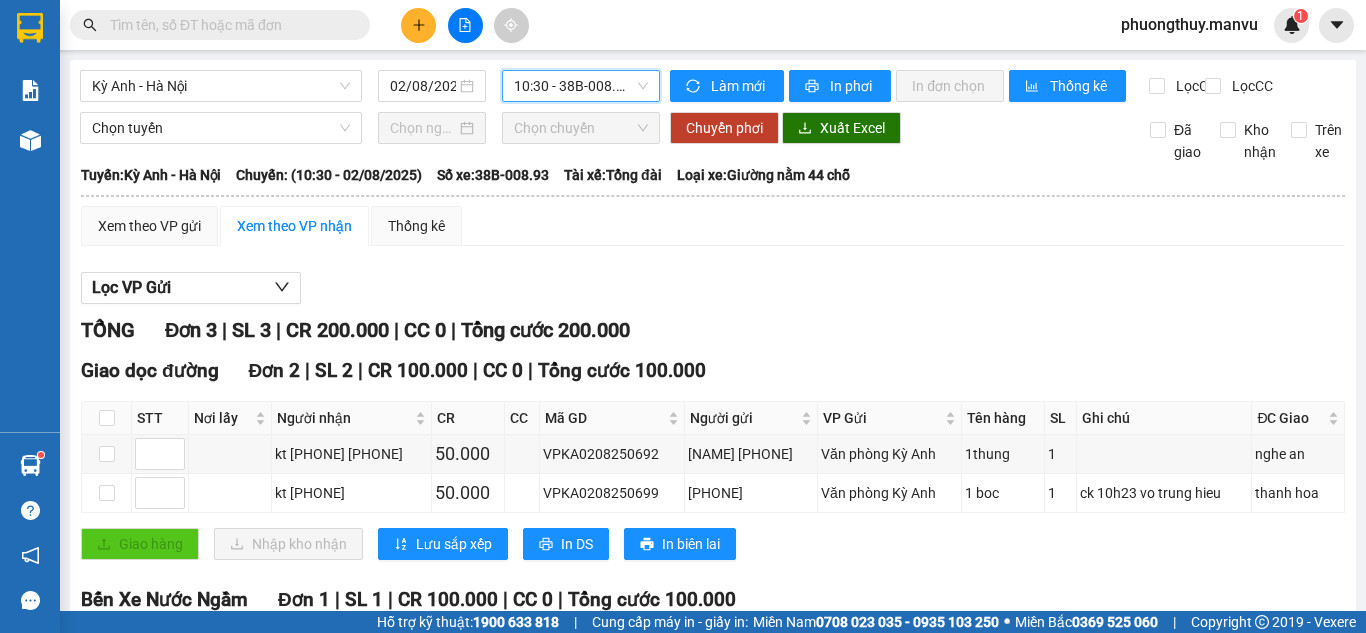 click on "[TIME]     - 38B-008.93" at bounding box center [581, 86] 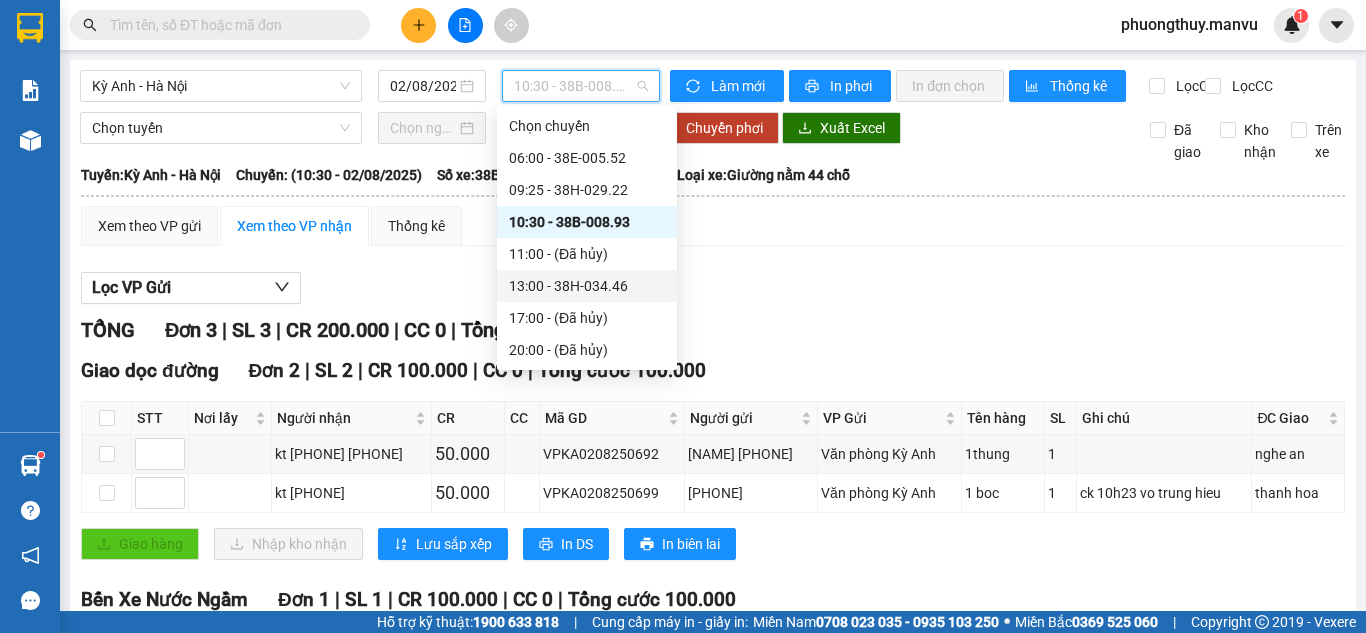 click on "Xem theo VP gửi Xem theo VP nhận Thống kê Lọc VP Gửi TỔNG Đơn   3 | SL   3 | CR   200.000 | CC   0 | Tổng cước   200.000 Giao dọc đường Đơn   2 | SL   2 | CR   100.000 | CC   0 | Tổng cước   100.000 STT Nơi lấy Người nhận CR CC Mã GD Người gửi VP Gửi Tên hàng SL Ghi chú ĐC Giao Ký nhận                             kt [PHONE] [PHONE] 50.000 VPKA0208250692 [NAME] [PHONE] Văn phòng Kỳ Anh 1thung 1 nghe an kt  [PHONE] 50.000 VPKA0208250699  [PHONE] Văn phòng Kỳ Anh 1 boc 1 ck [TIME] vo trung hieu thanh hoa Giao hàng Nhập kho nhận Lưu sắp xếp In DS In biên lai Mận Vũ   [PHONE]   Cơ sở 1: Cạnh hiệu sách nhân dân Kỳ Anh - Cơ sở 2: Đối diện Ngã 3 đường Việt Lào, Thị trấn Kỳ Anh Văn phòng Kỳ Anh  -  [TIME] - [DATE] Tuyến:  Kỳ Anh - Hà Nội Chuyến:   ([TIME] - [DATE]) Tài xế:  Tổng đài   Số xe:  38B-008.93   Loại xe:  Giường nằm 44 chỗ STT CR CC" at bounding box center (713, 490) 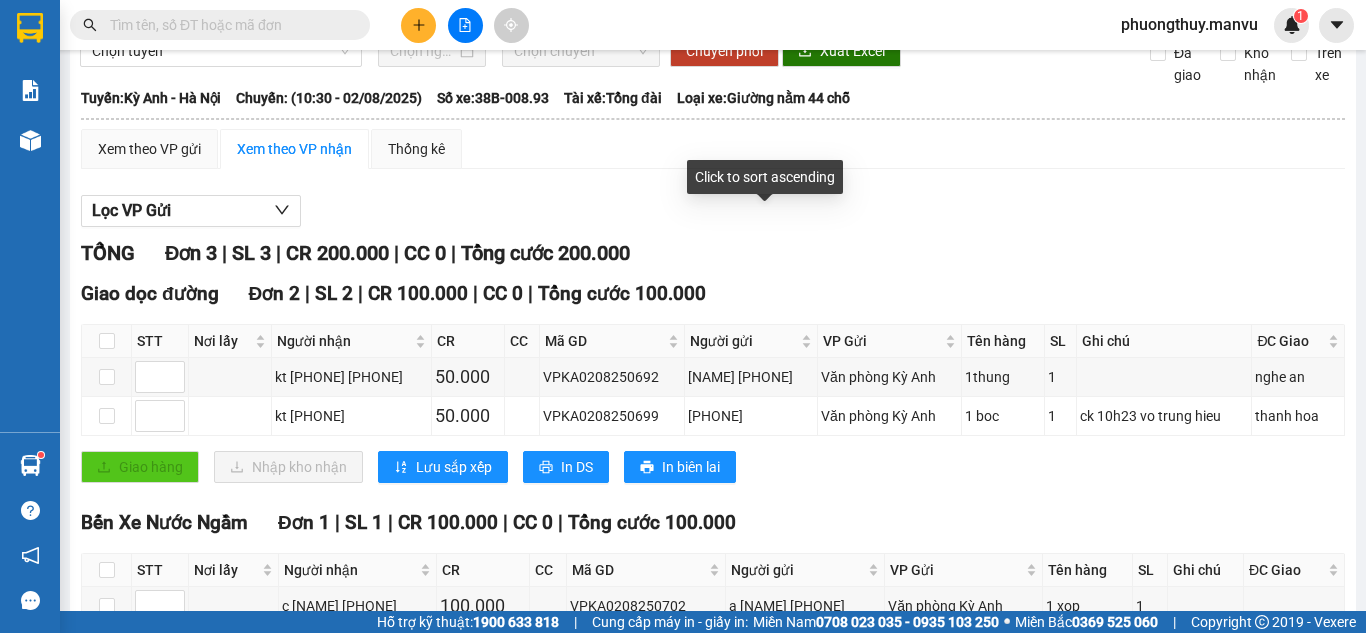 scroll, scrollTop: 0, scrollLeft: 0, axis: both 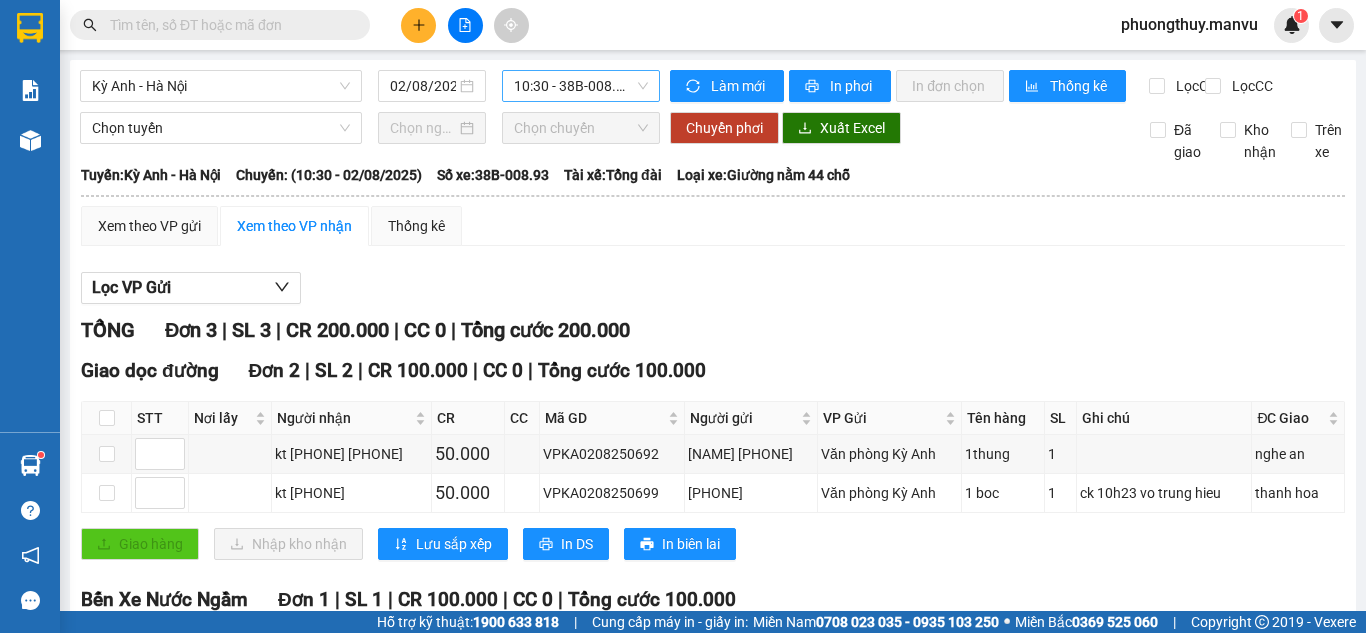 click on "[TIME]     - 38B-008.93" at bounding box center (581, 86) 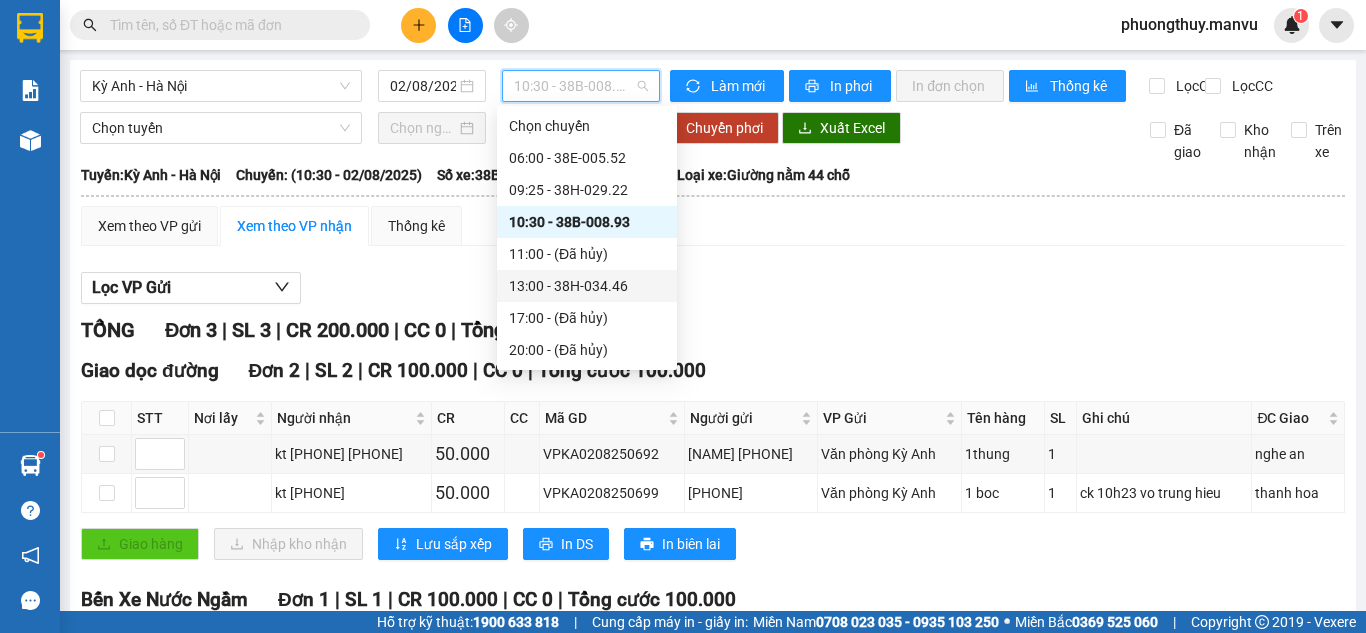 click on "13:00     - 38H-034.46" at bounding box center (587, 286) 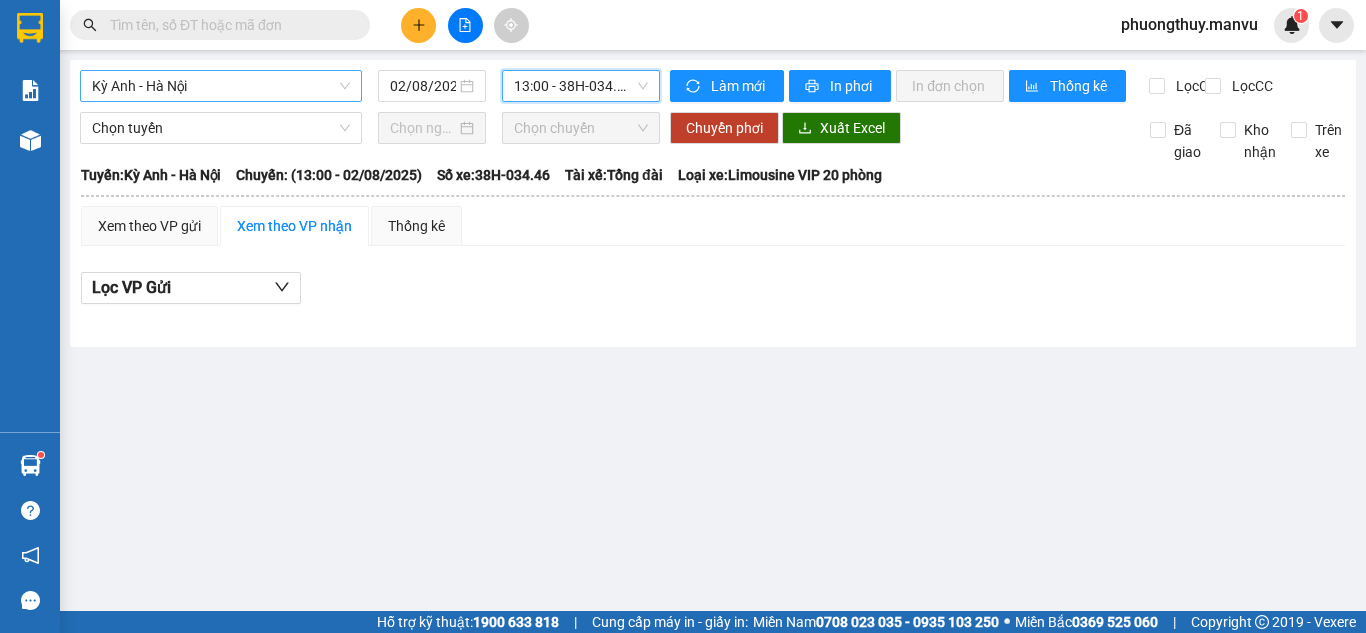 drag, startPoint x: 245, startPoint y: 71, endPoint x: 251, endPoint y: 97, distance: 26.683329 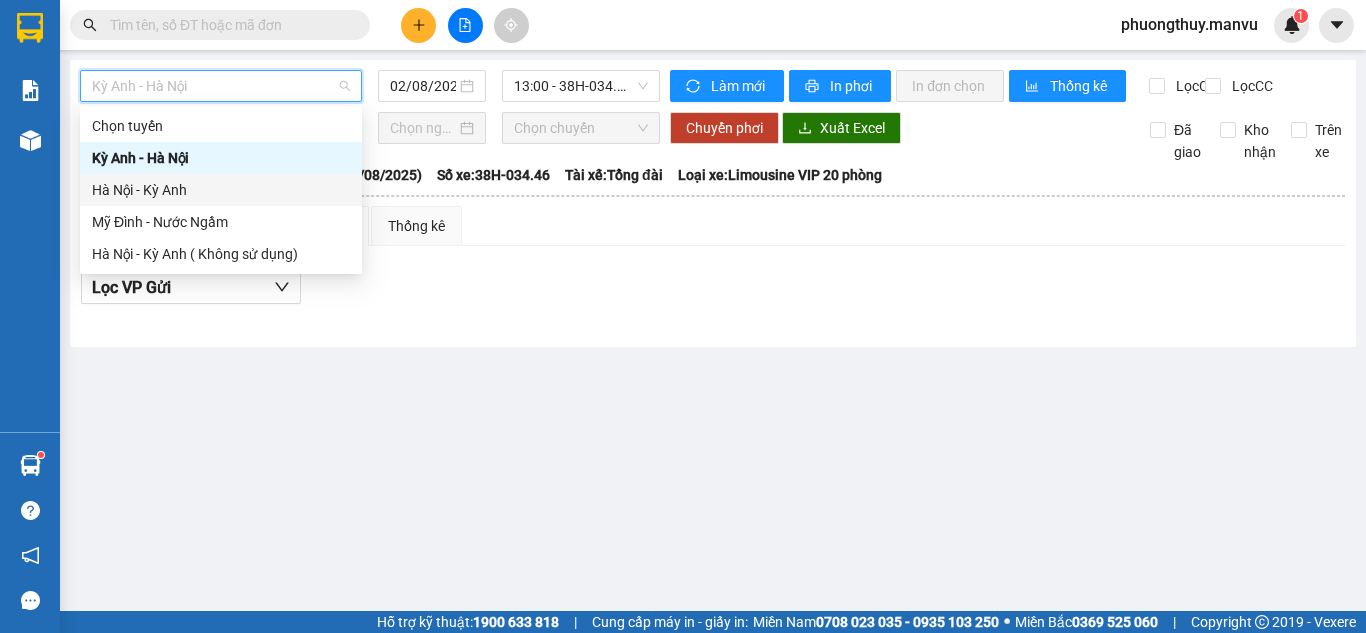 click on "Hà Nội - Kỳ Anh" at bounding box center [221, 190] 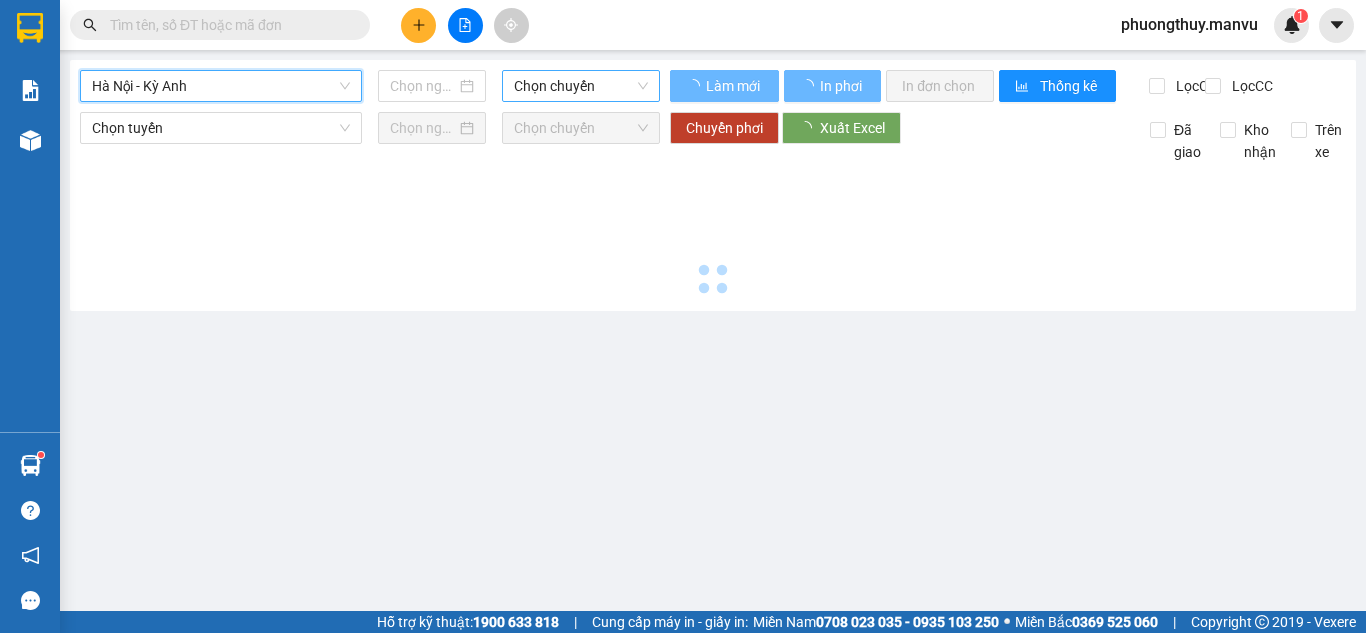 type on "02/08/2025" 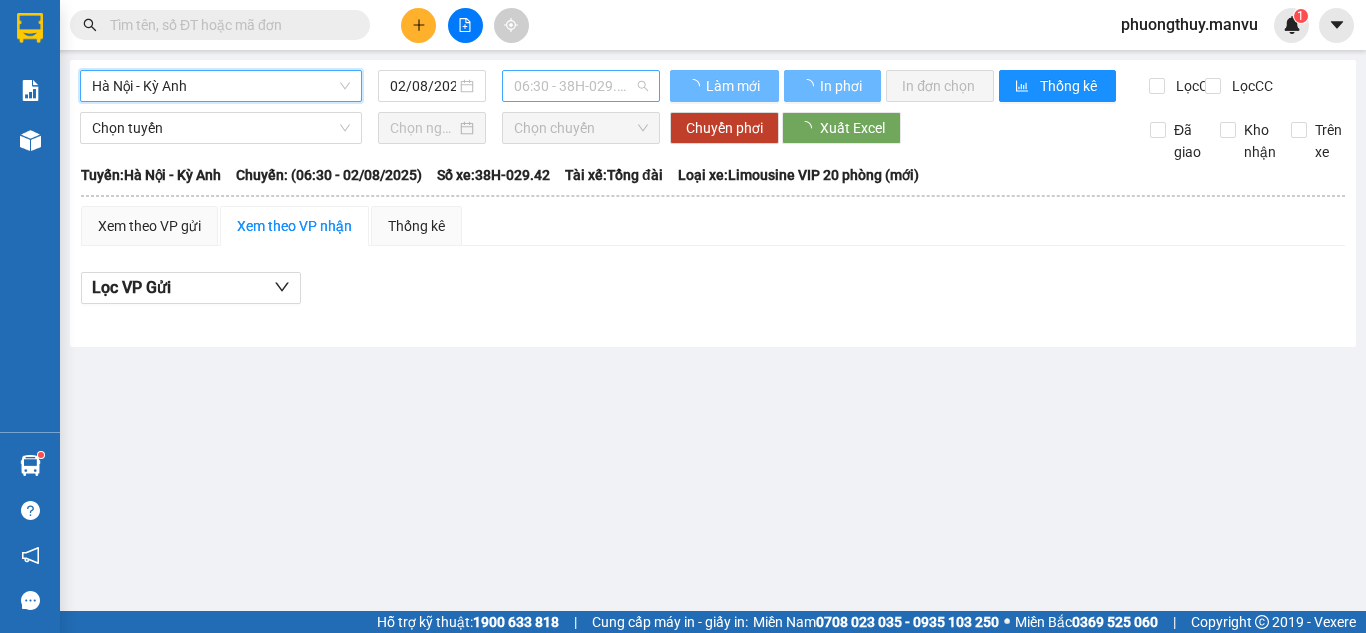 click on "06:30     - 38H-029.42" at bounding box center [581, 86] 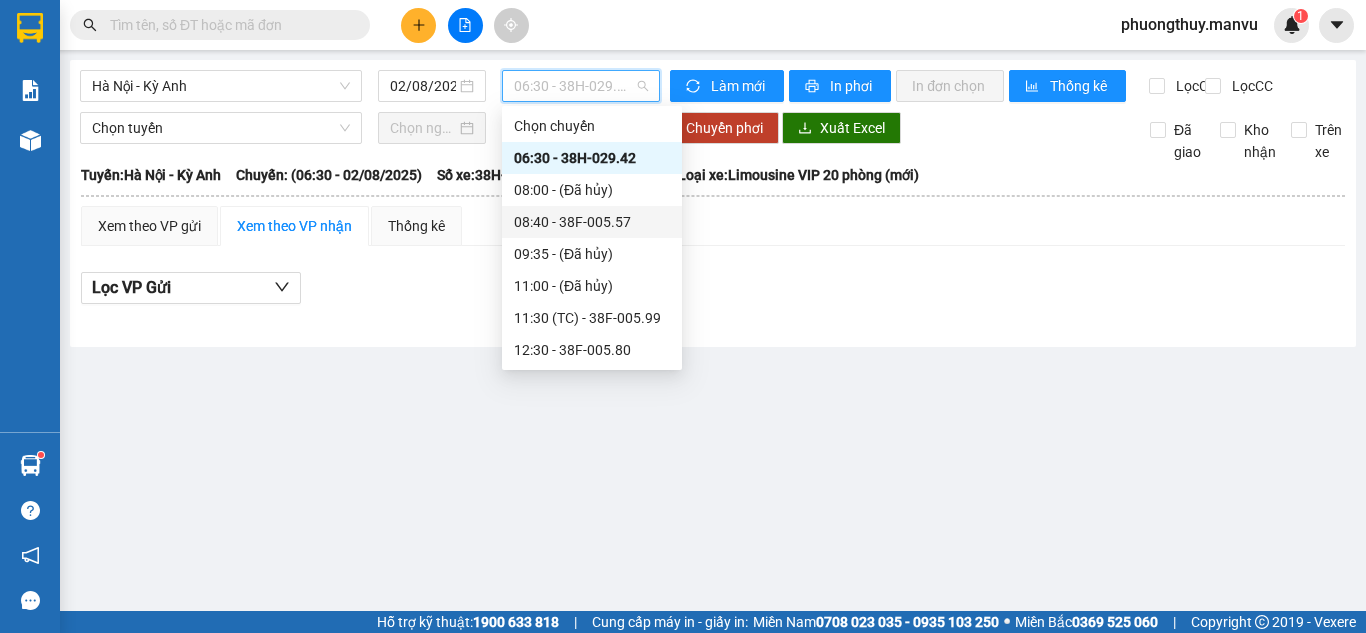 click on "08:40     - 38F-005.57" at bounding box center [592, 222] 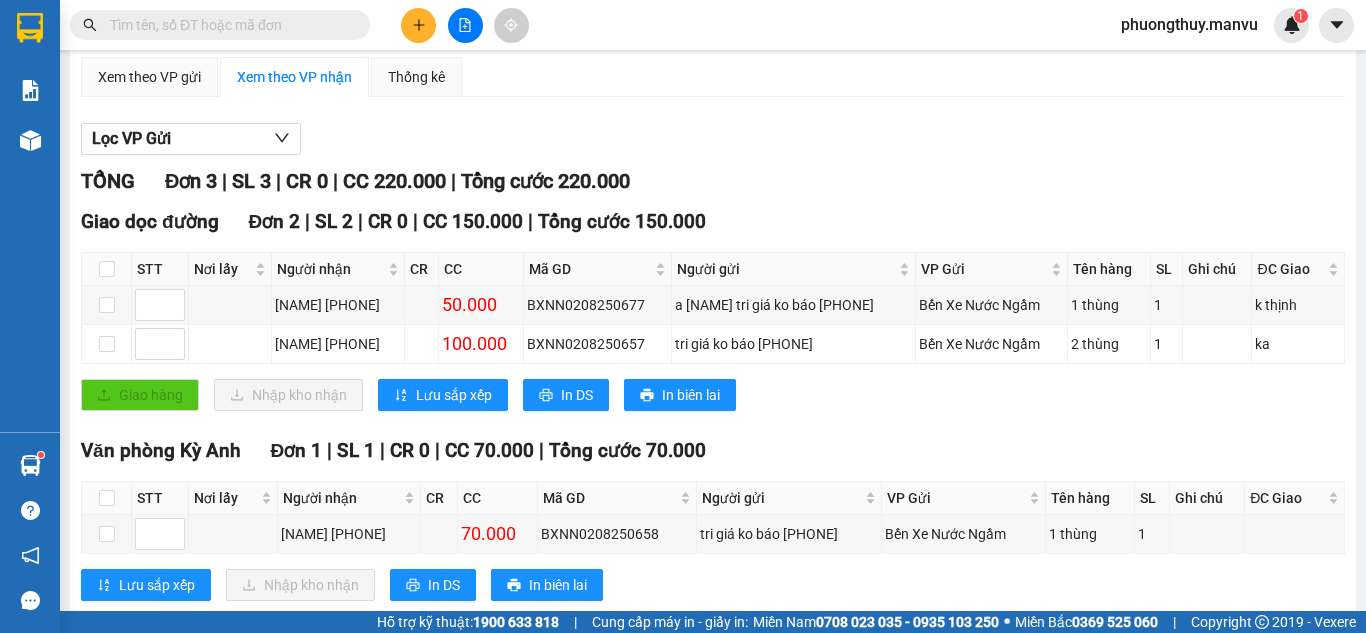 scroll, scrollTop: 12, scrollLeft: 0, axis: vertical 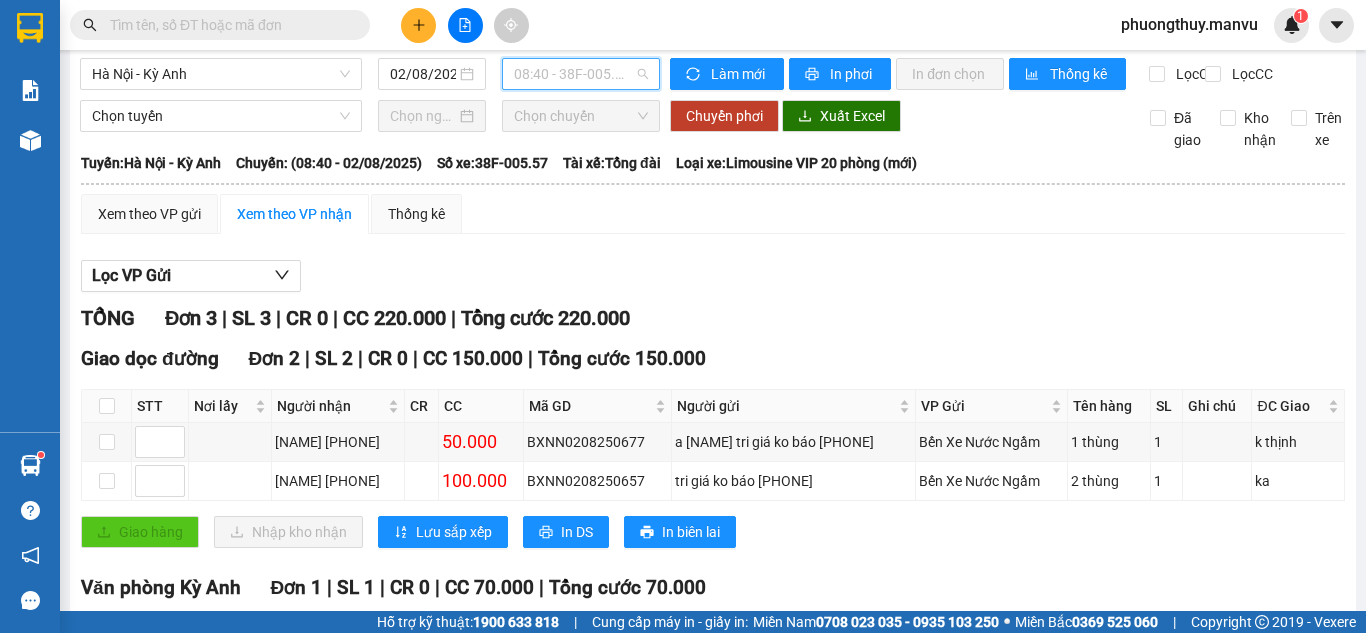 click on "08:40     - 38F-005.57" at bounding box center (581, 74) 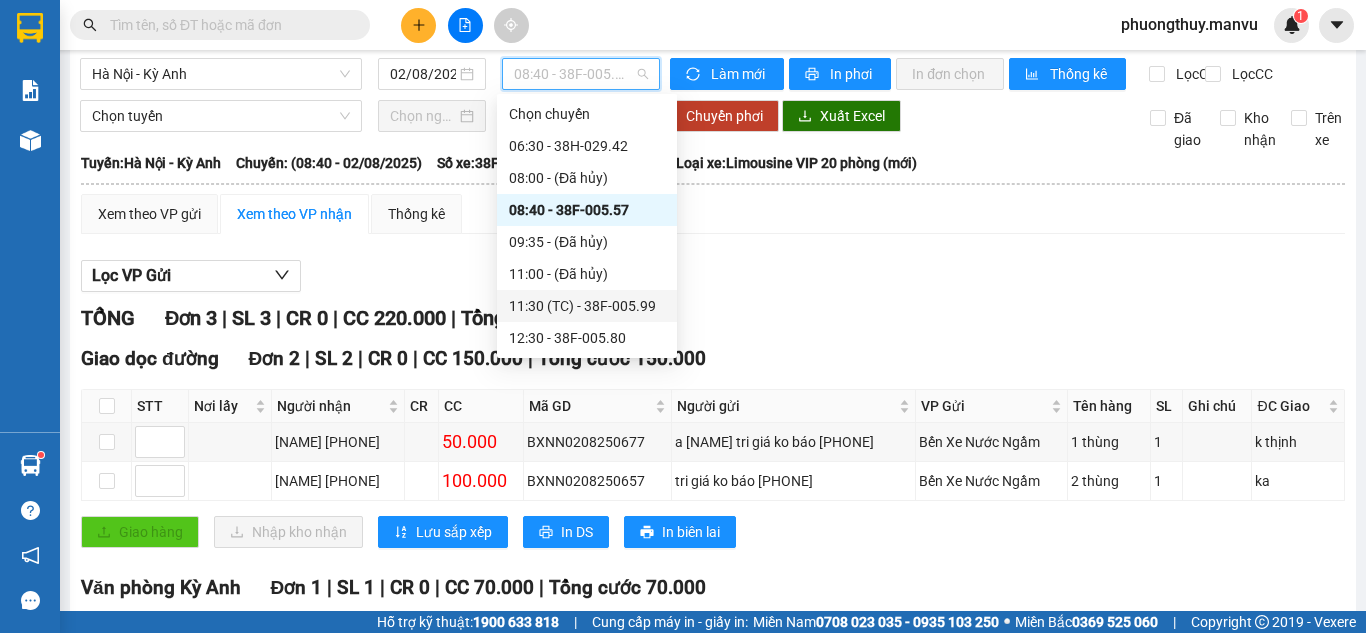 click on "11:30   (TC)   - 38F-005.99" at bounding box center [587, 306] 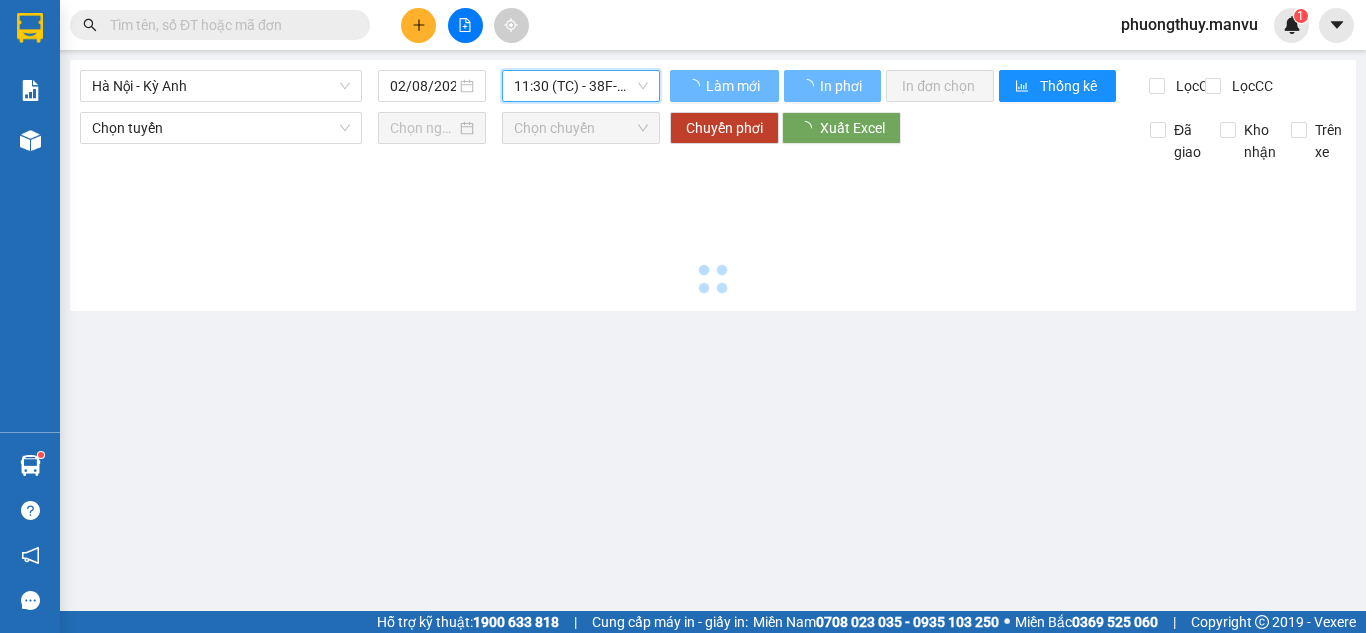 scroll, scrollTop: 0, scrollLeft: 0, axis: both 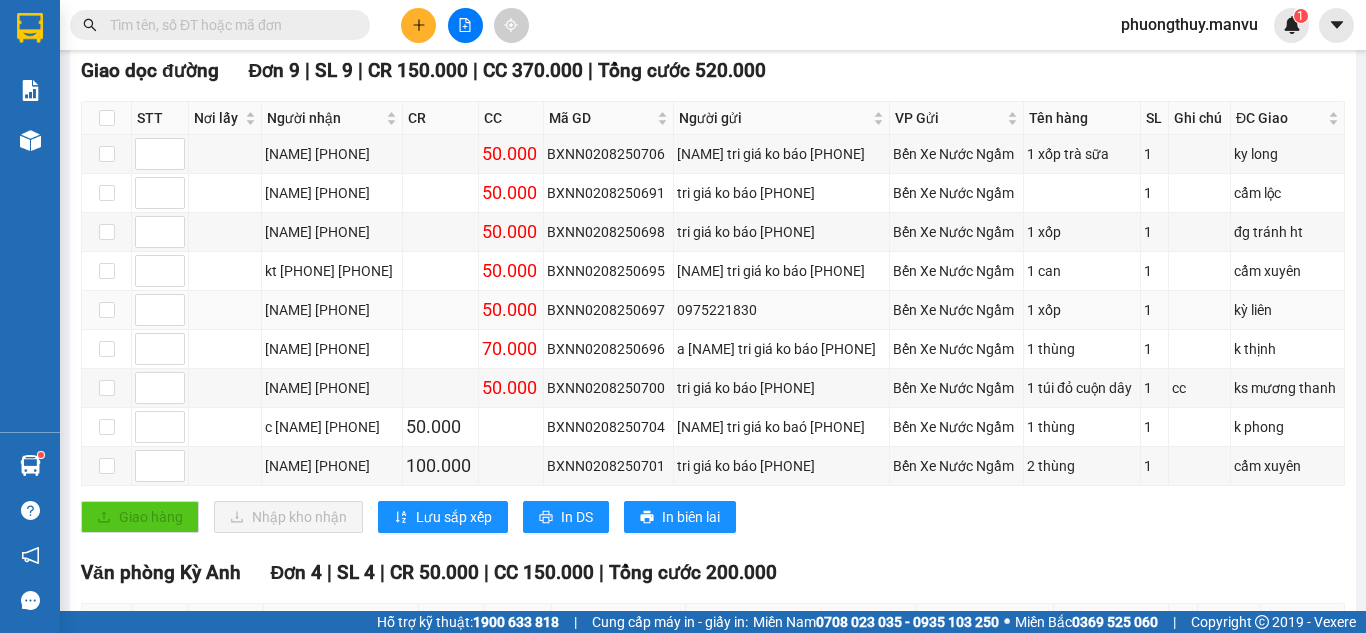 click on "[NAME] [PHONE]" at bounding box center (332, 310) 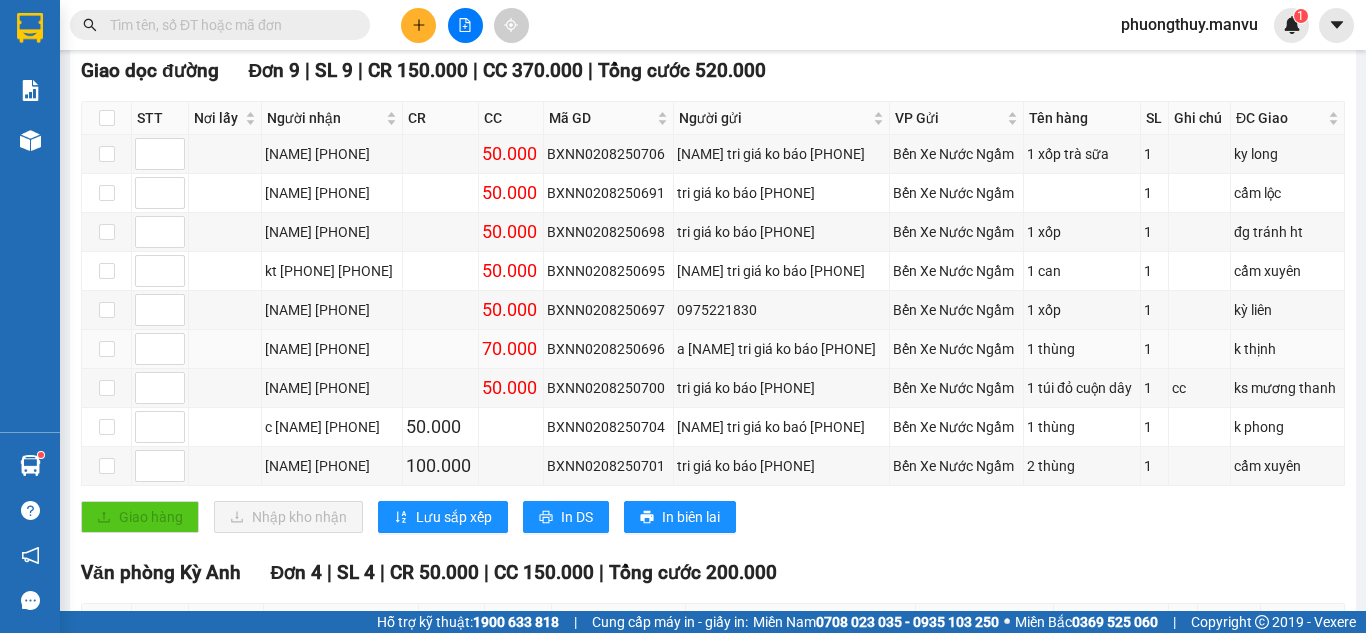 click on "[NAME] [PHONE]" at bounding box center [332, 349] 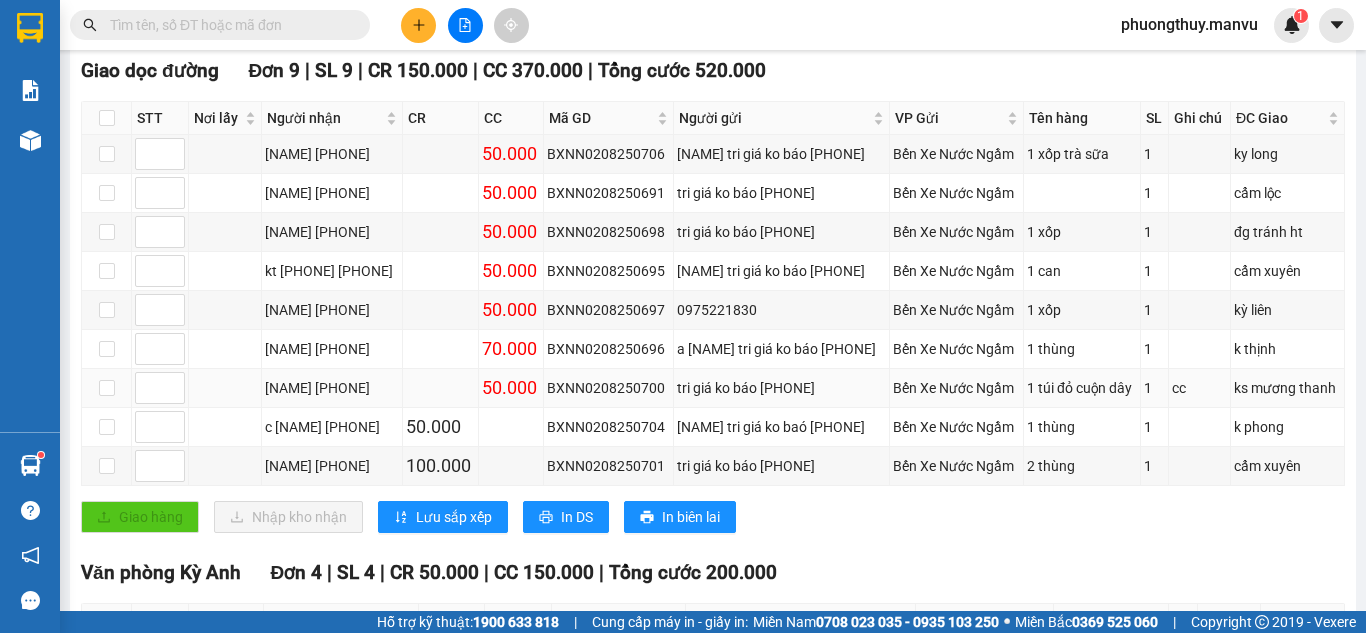click on "[NAME] [PHONE]" at bounding box center [332, 388] 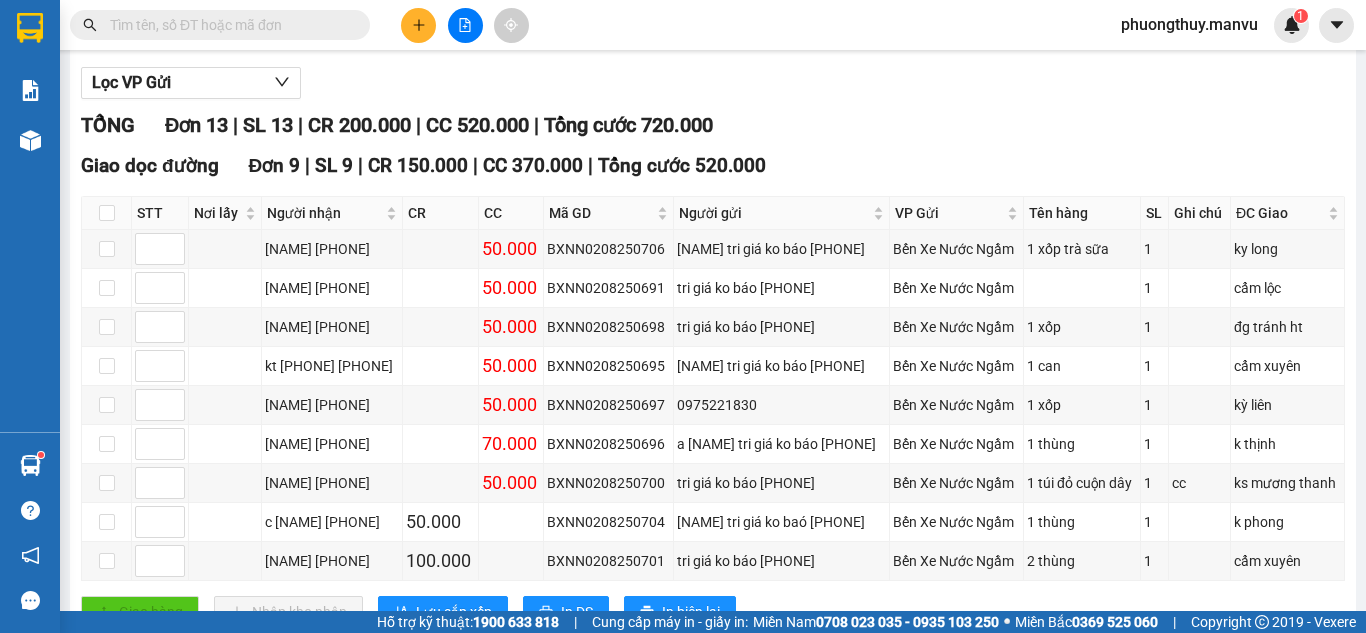 scroll, scrollTop: 0, scrollLeft: 0, axis: both 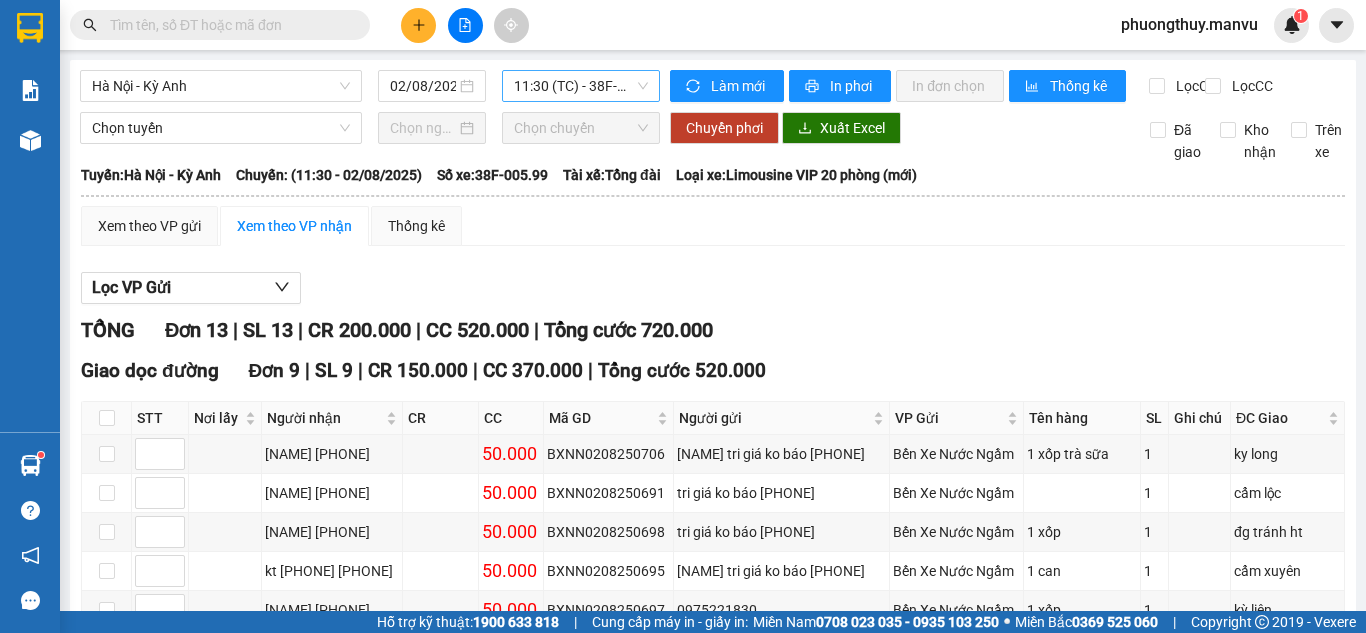click on "11:30   (TC)   - 38F-005.99" at bounding box center (581, 86) 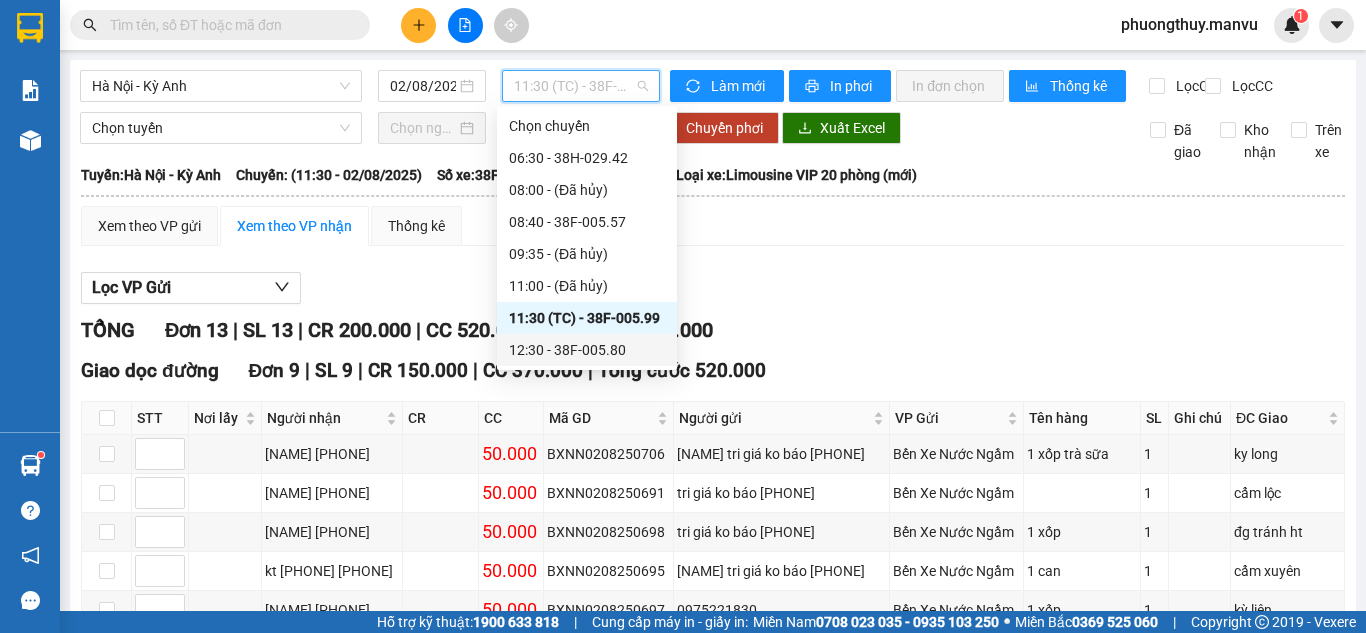 click on "[TIME]     - 38F-005.80" at bounding box center (587, 350) 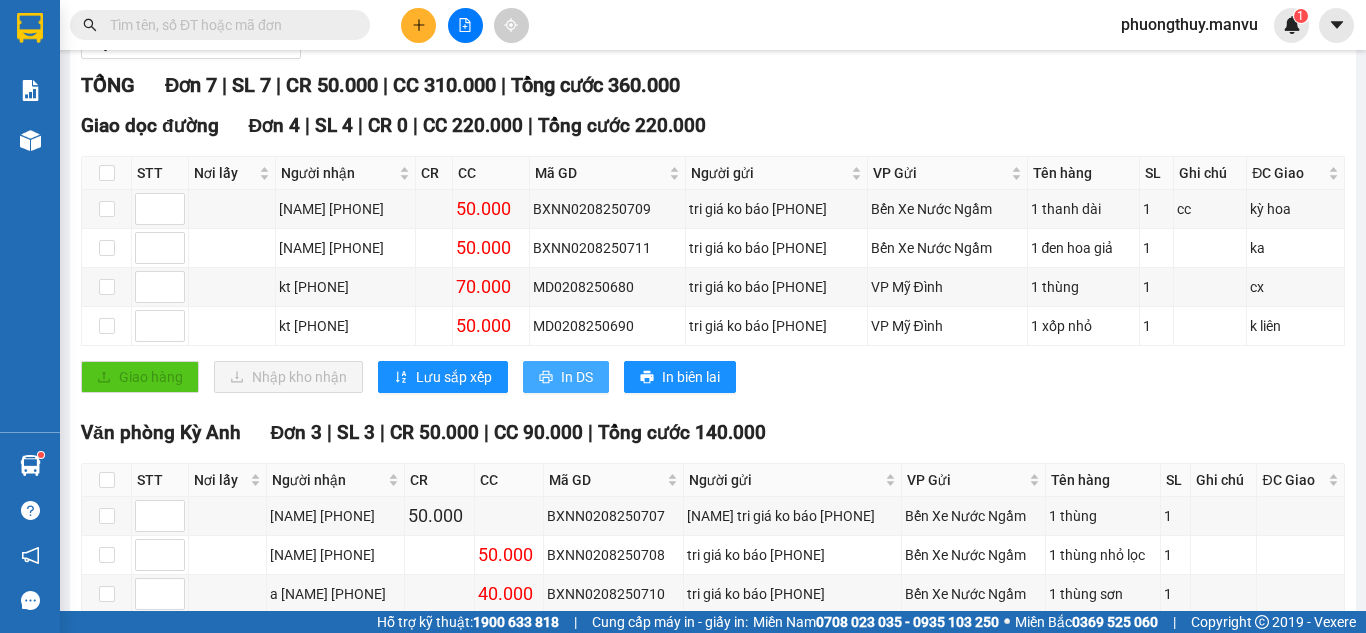 scroll, scrollTop: 200, scrollLeft: 0, axis: vertical 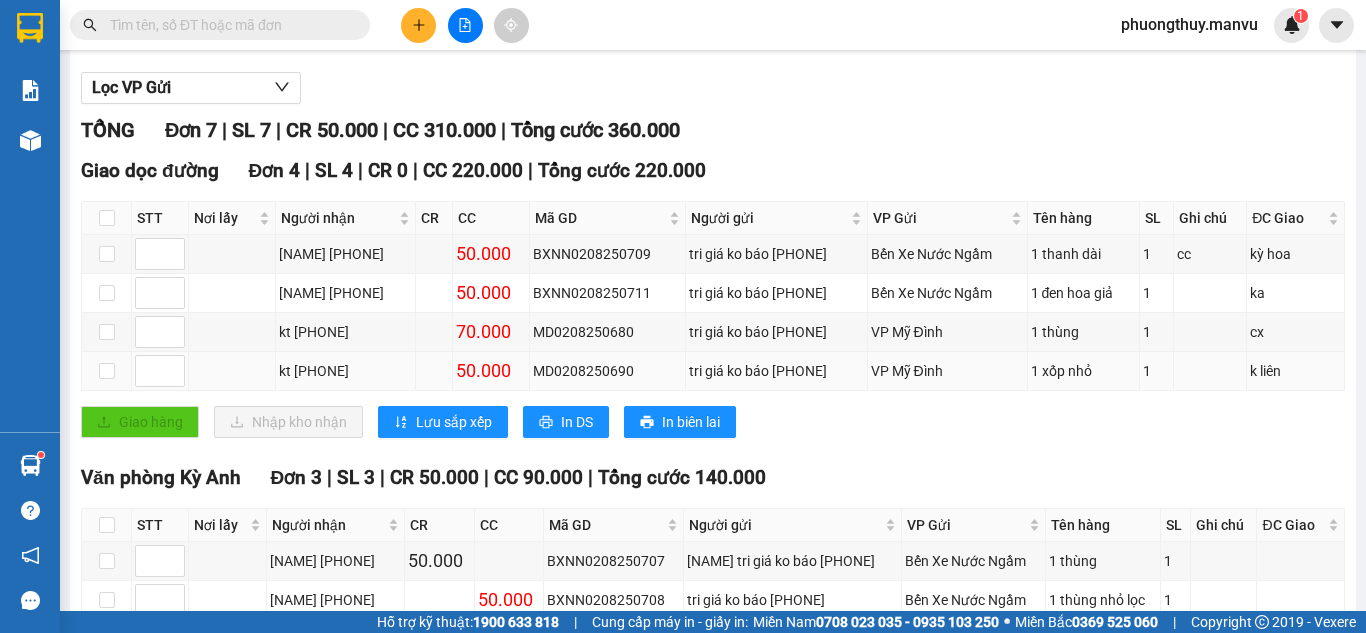 click on "kt  [PHONE]" at bounding box center (345, 371) 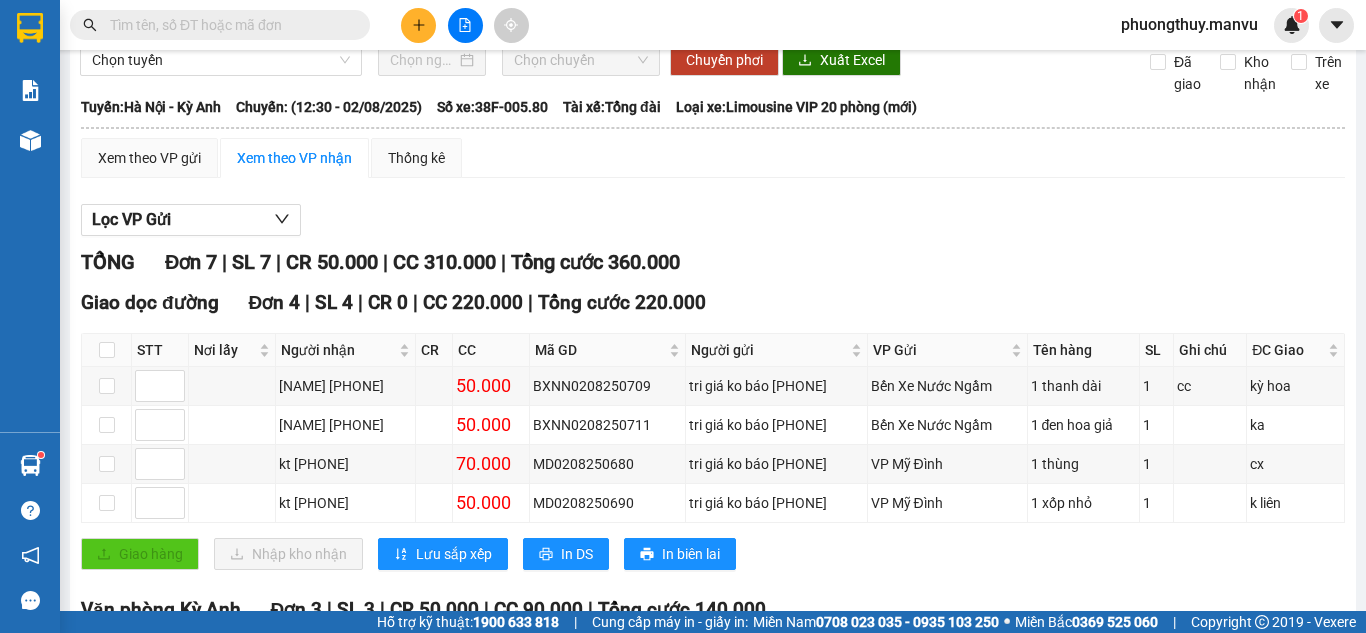 scroll, scrollTop: 0, scrollLeft: 0, axis: both 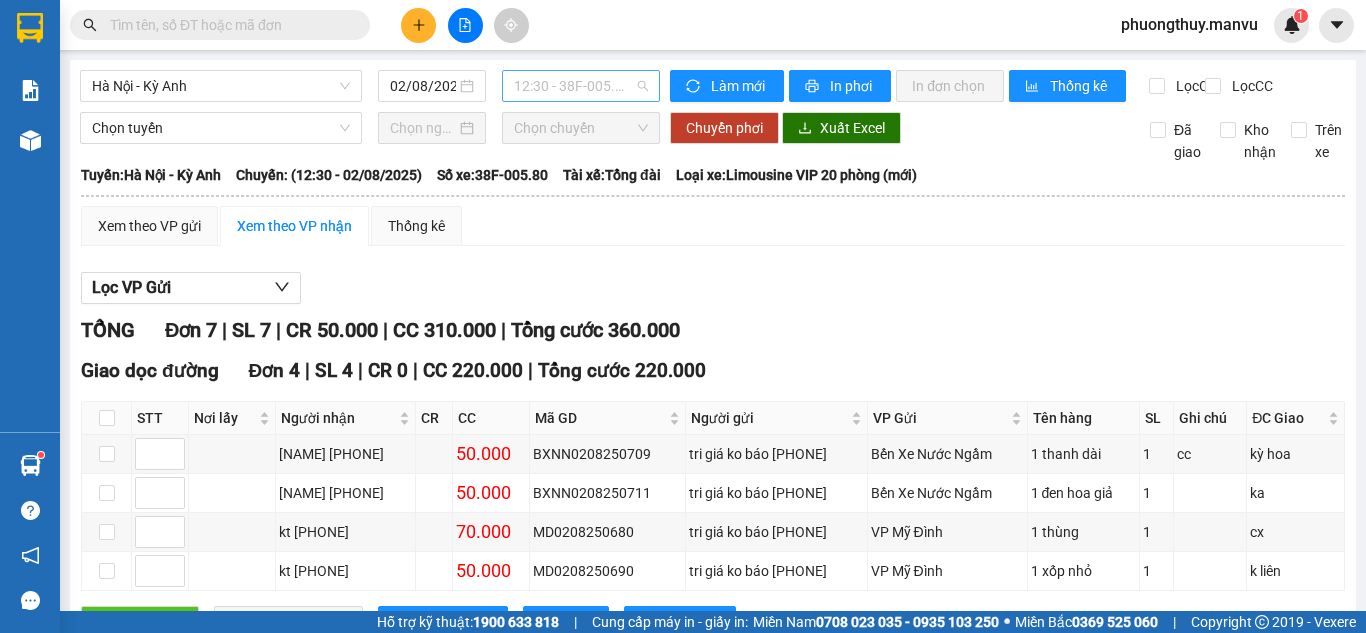 click on "[TIME]     - 38F-005.80" at bounding box center [581, 86] 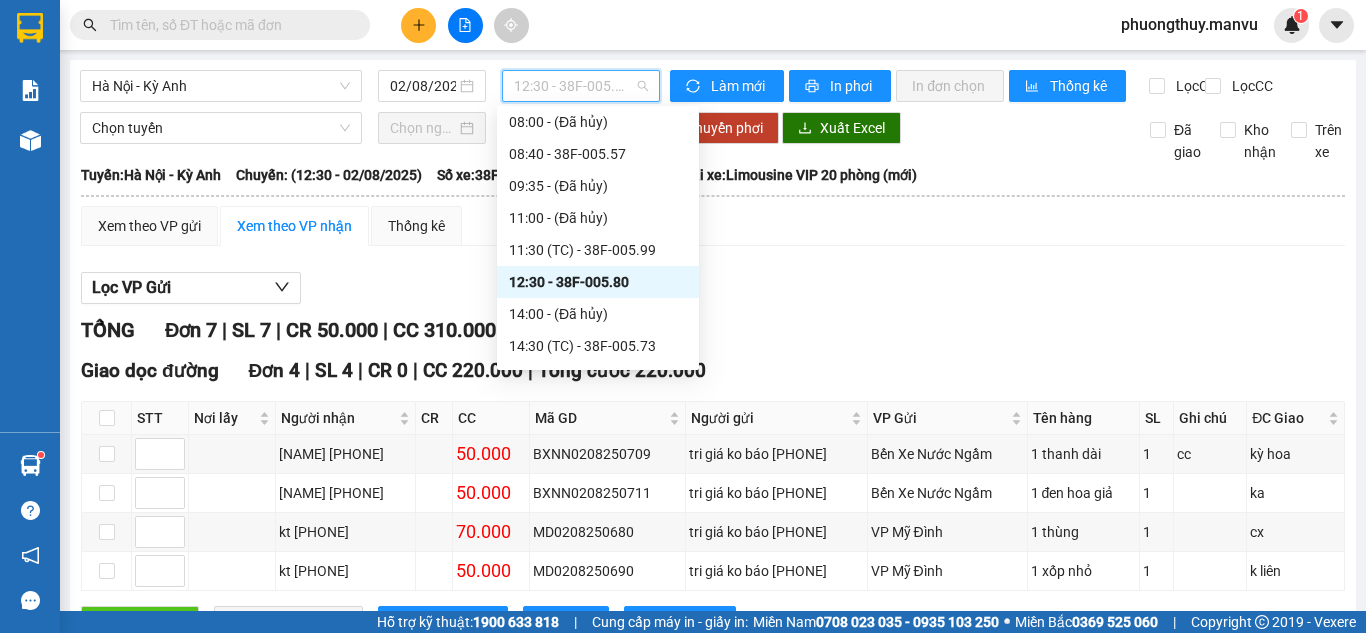 scroll, scrollTop: 100, scrollLeft: 0, axis: vertical 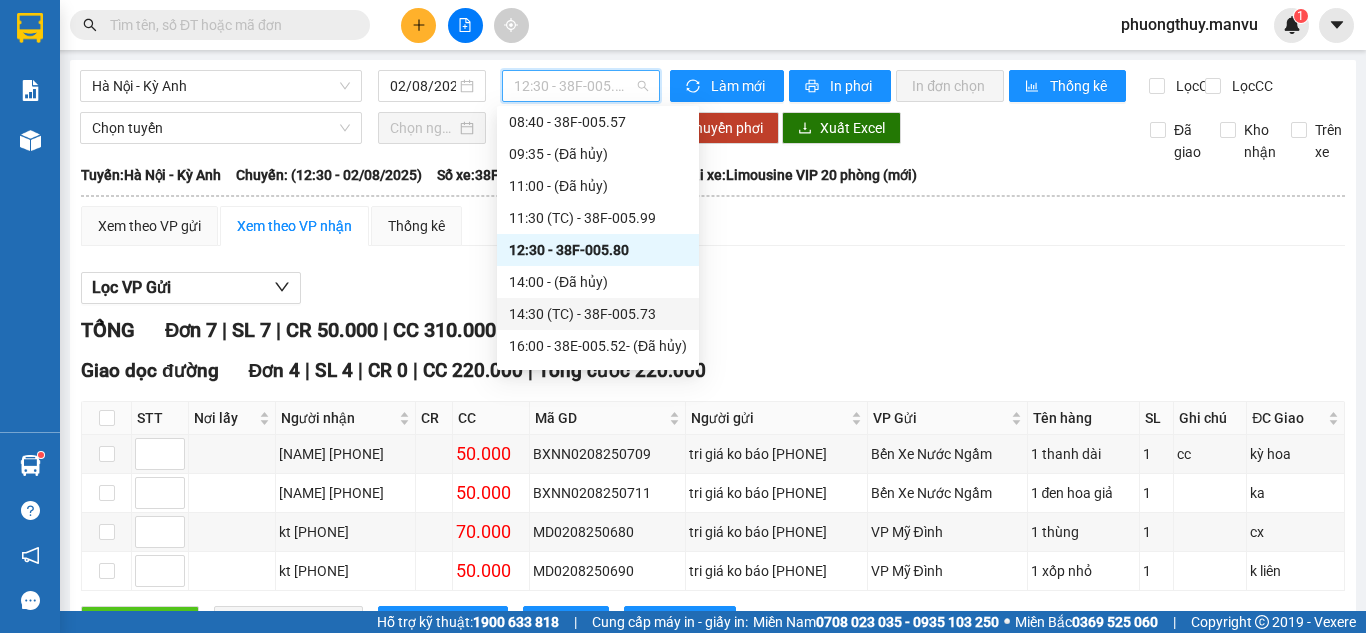 click on "[TIME]   (TC)   - 38F-005.73" at bounding box center [598, 314] 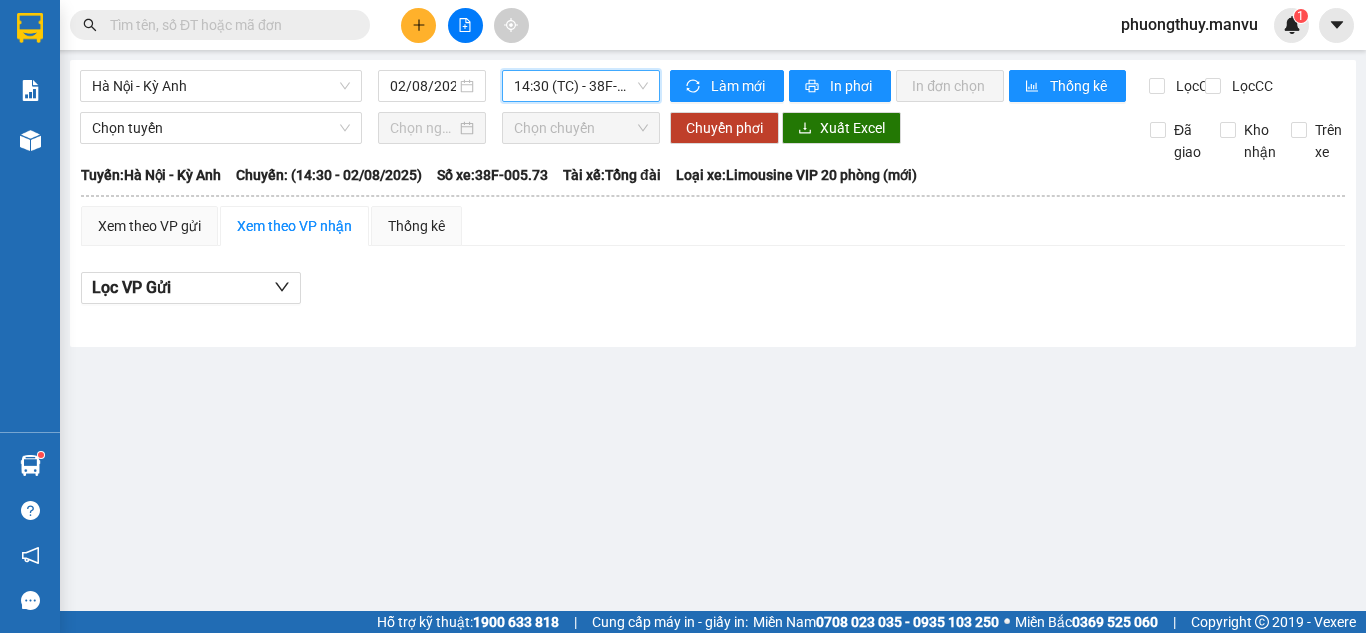 click on "[TIME]   (TC)   - 38F-005.73" at bounding box center (581, 86) 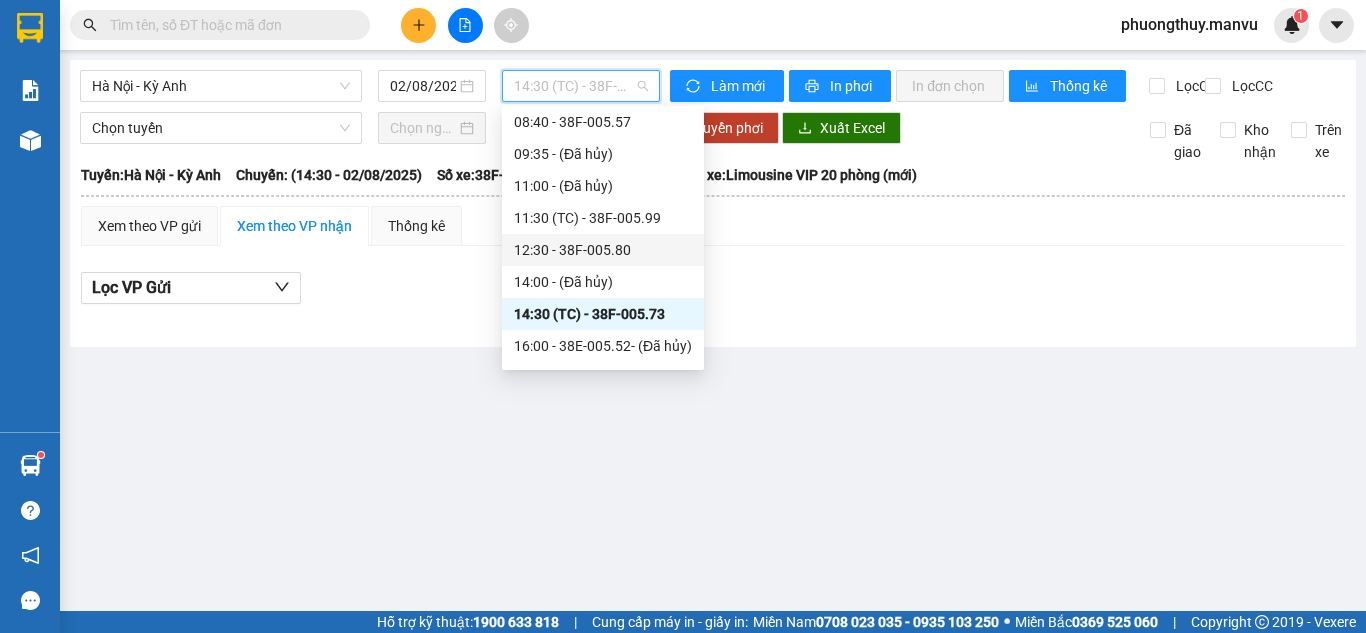click at bounding box center [228, 25] 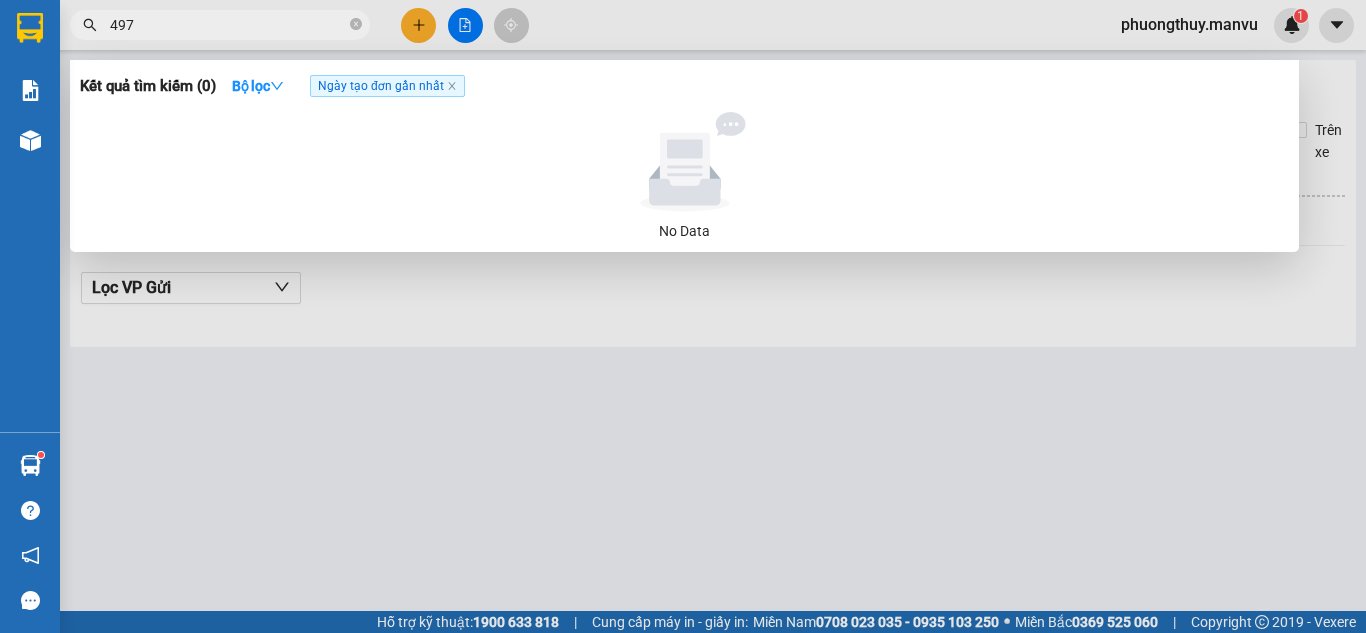 type on "4978" 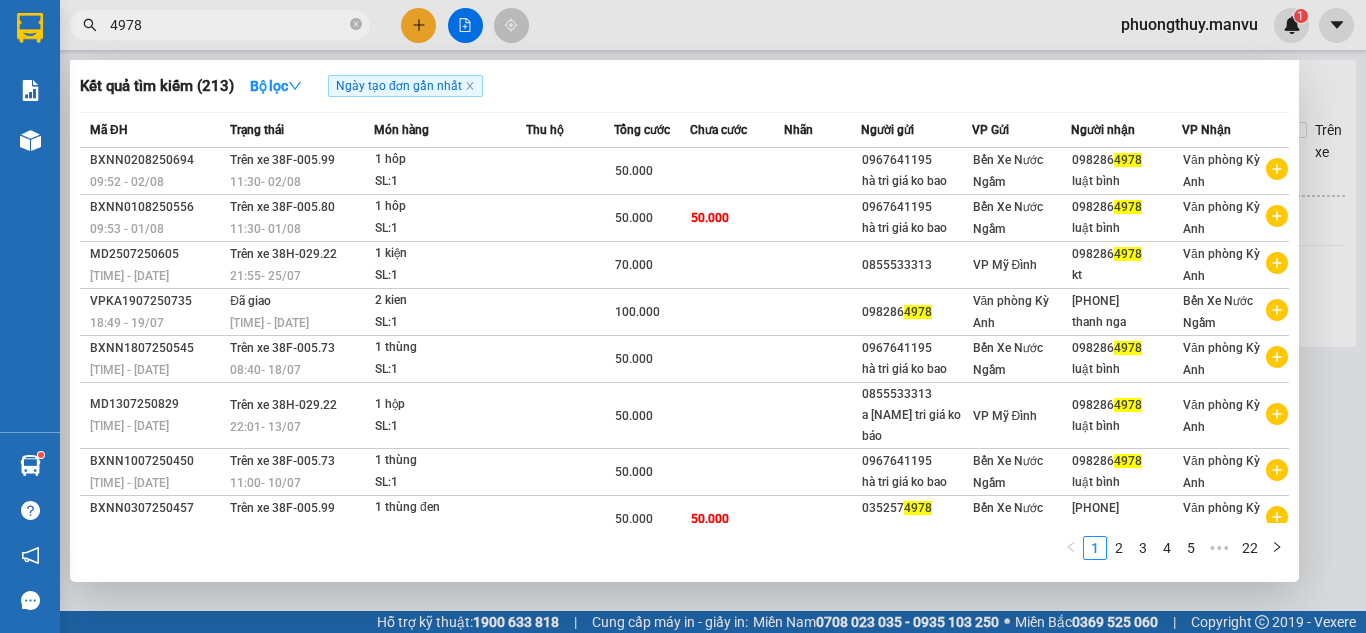 click on "4978" at bounding box center [228, 25] 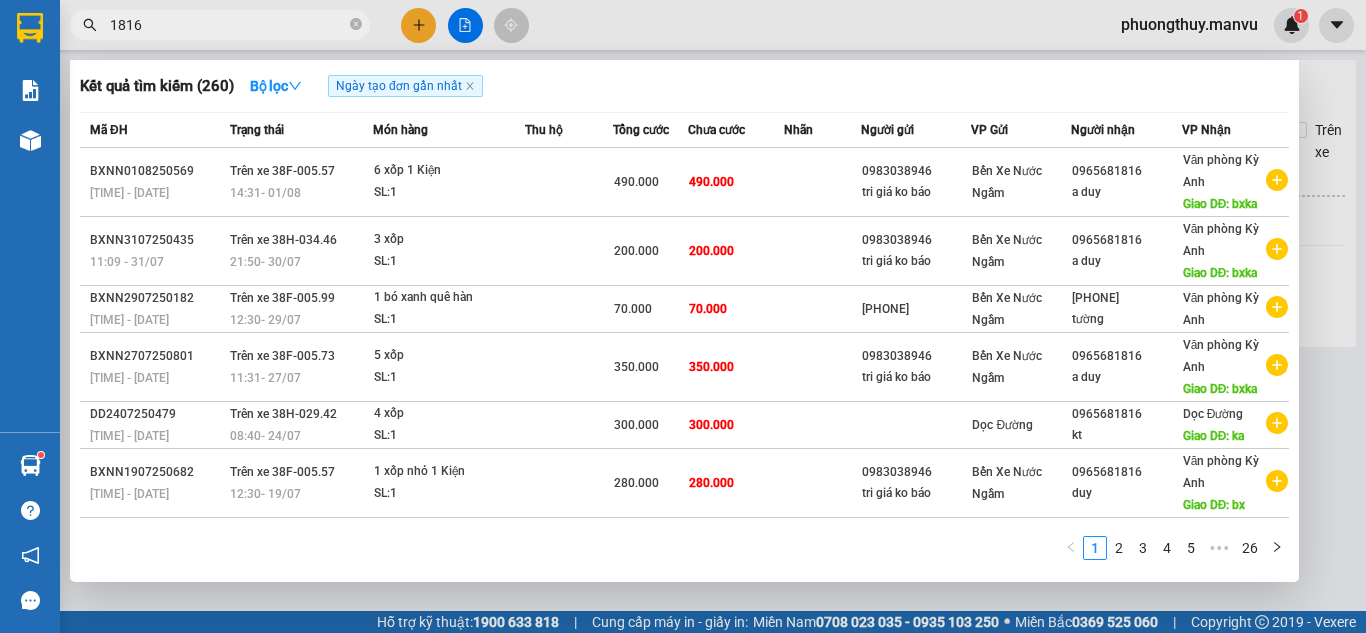 type on "1816" 